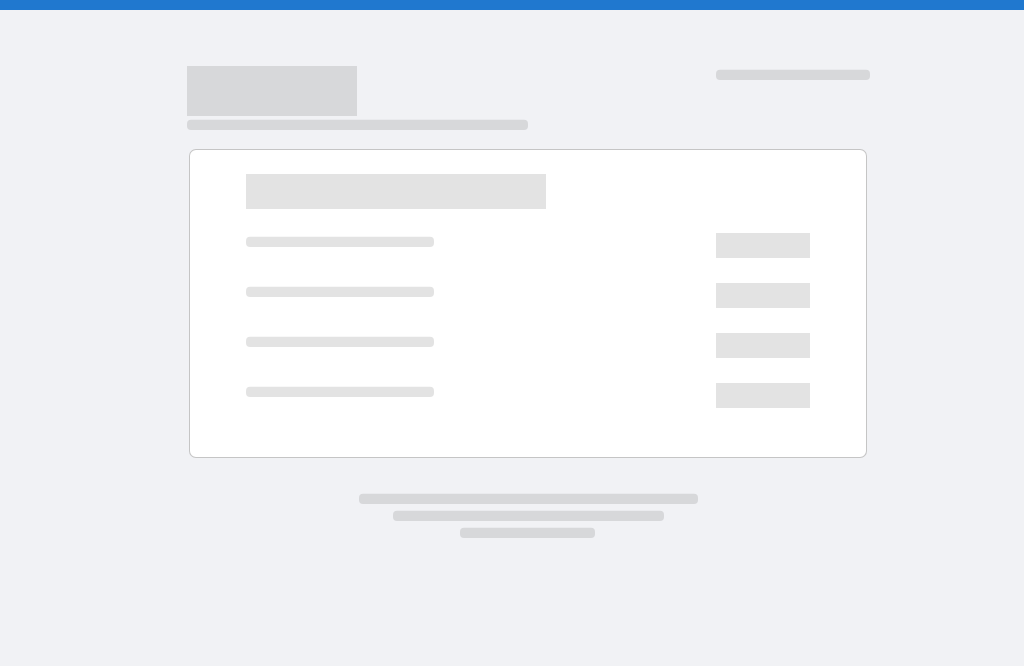 scroll, scrollTop: 0, scrollLeft: 0, axis: both 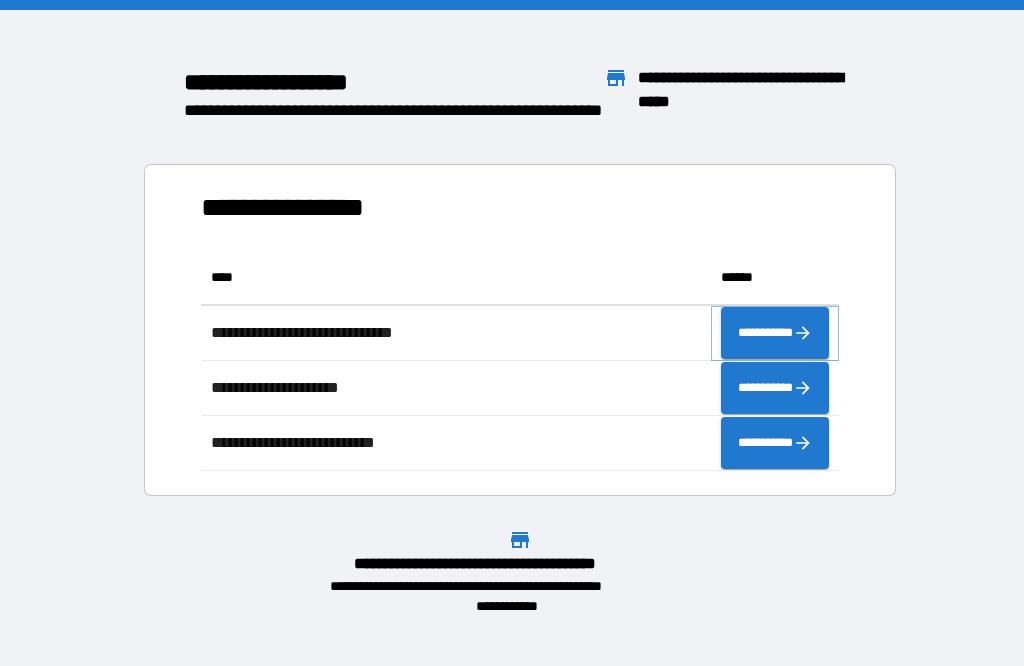 click on "**********" at bounding box center (775, 333) 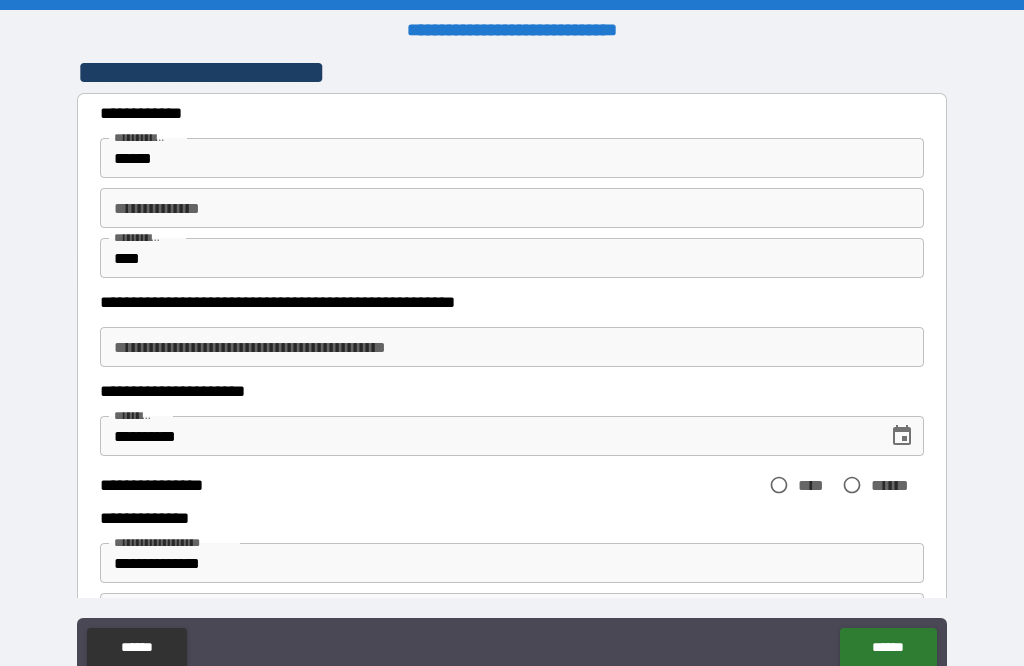click 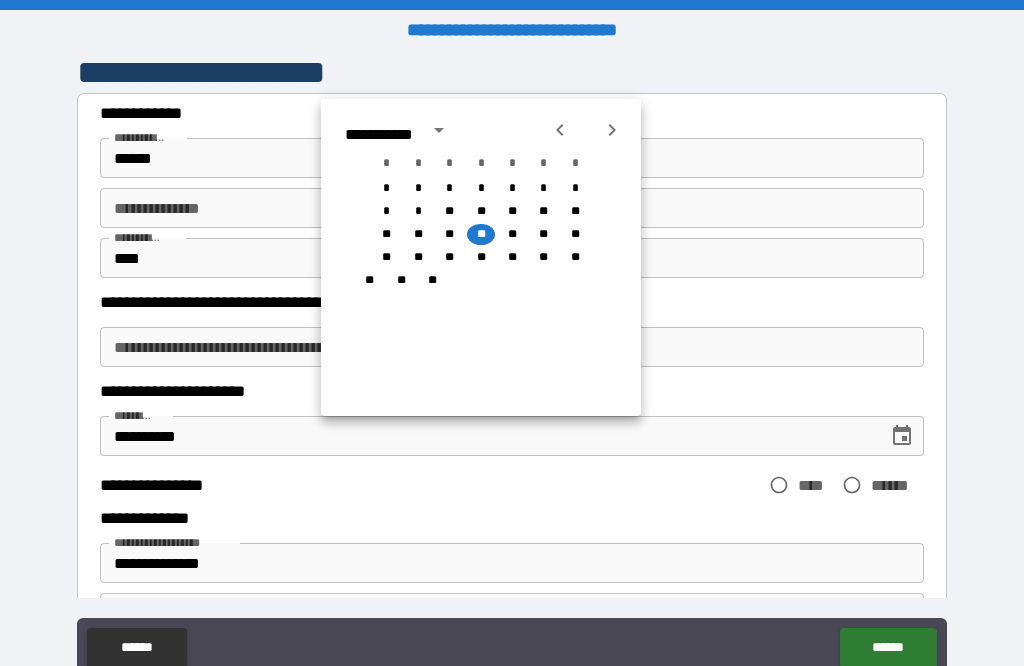 click on "**" at bounding box center (512, 234) 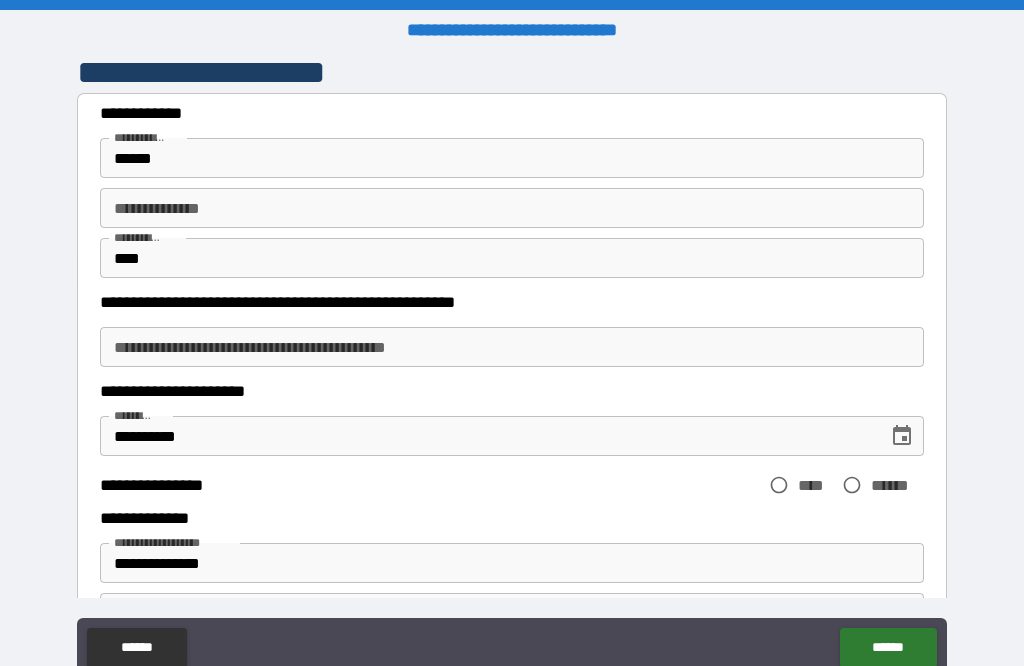 type on "**********" 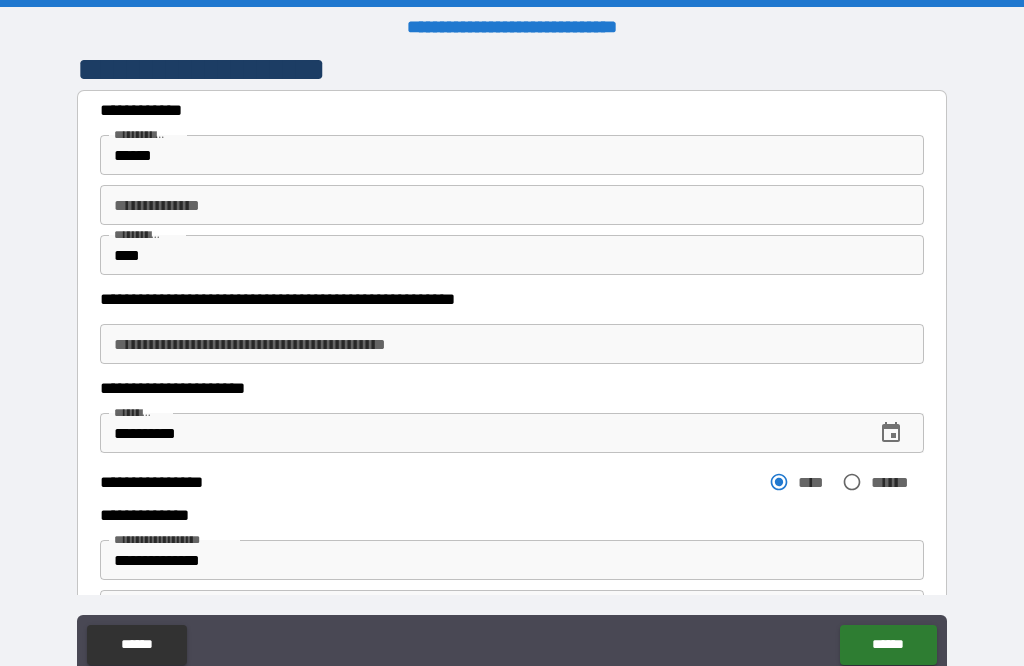 scroll, scrollTop: 1, scrollLeft: 0, axis: vertical 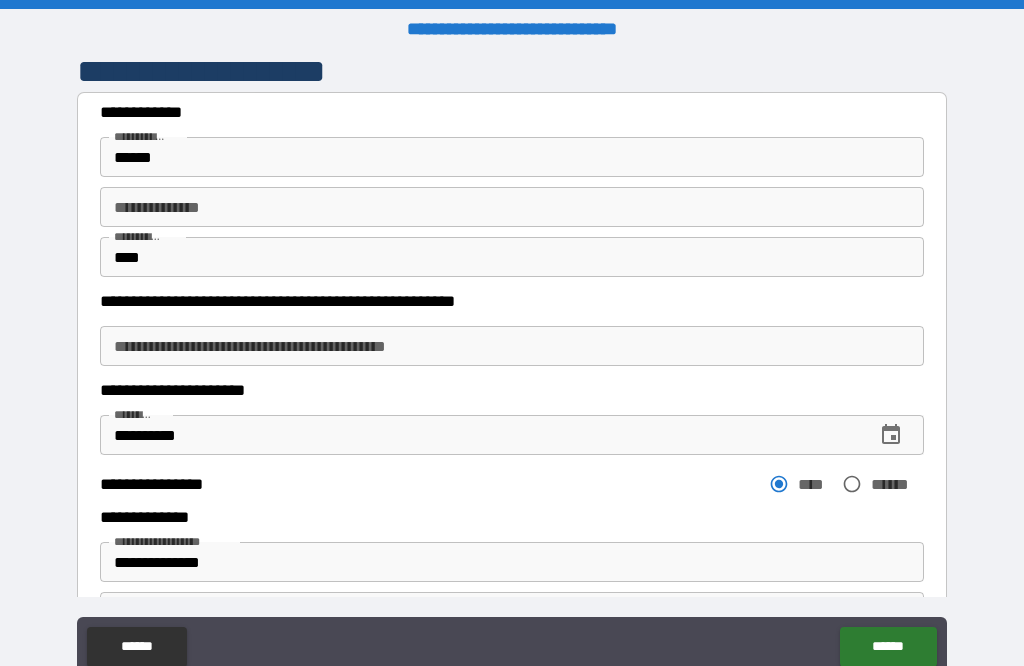click on "******" at bounding box center (888, 647) 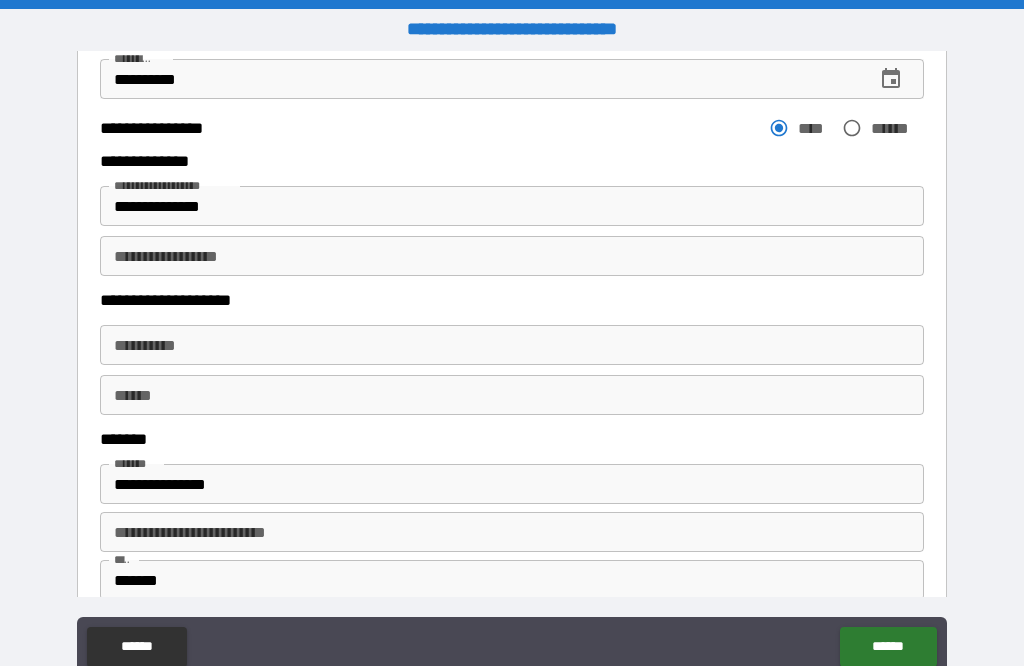 scroll, scrollTop: 367, scrollLeft: 0, axis: vertical 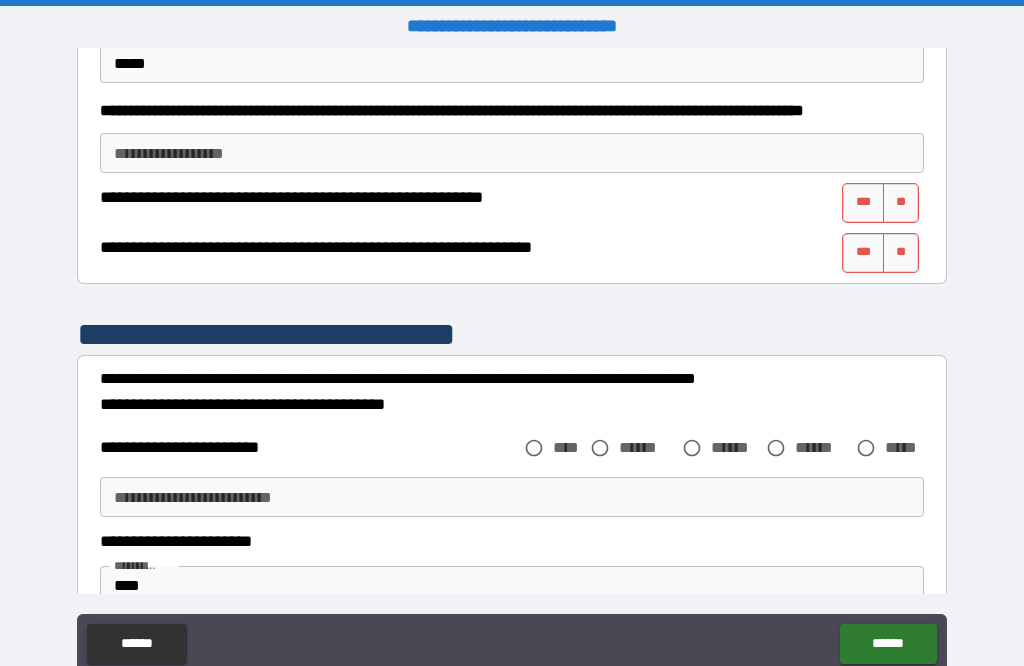 click on "***" at bounding box center (863, 203) 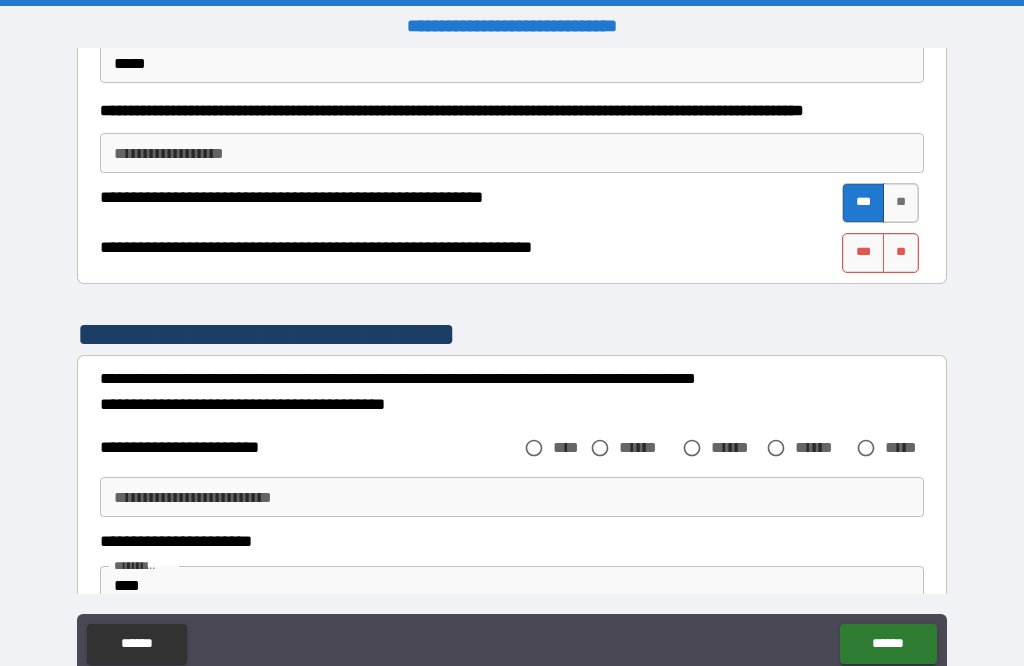 click on "***" at bounding box center (863, 253) 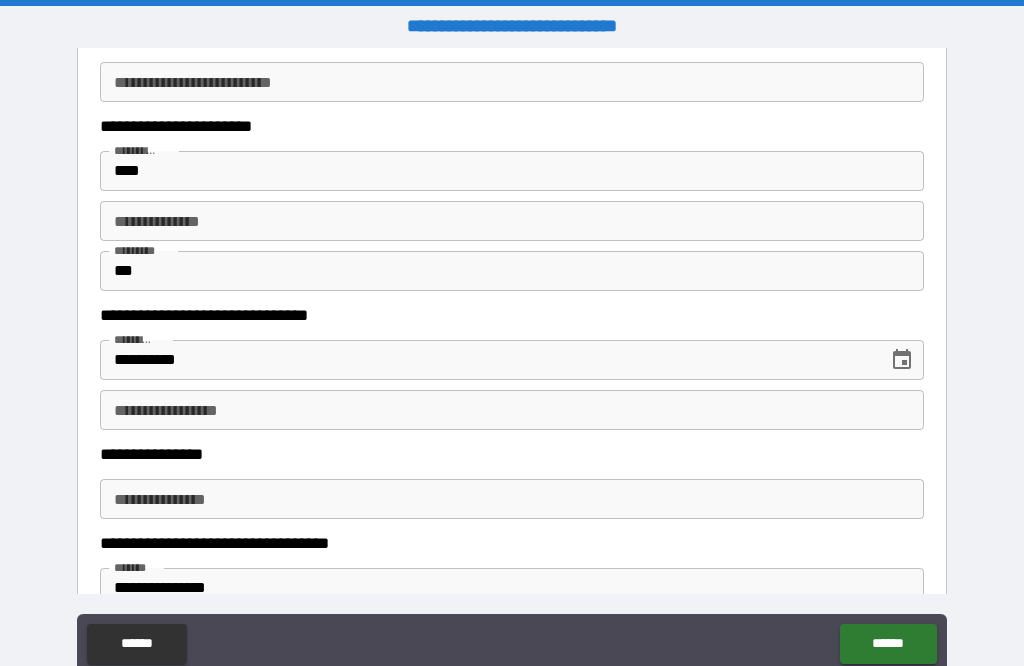 scroll, scrollTop: 1380, scrollLeft: 0, axis: vertical 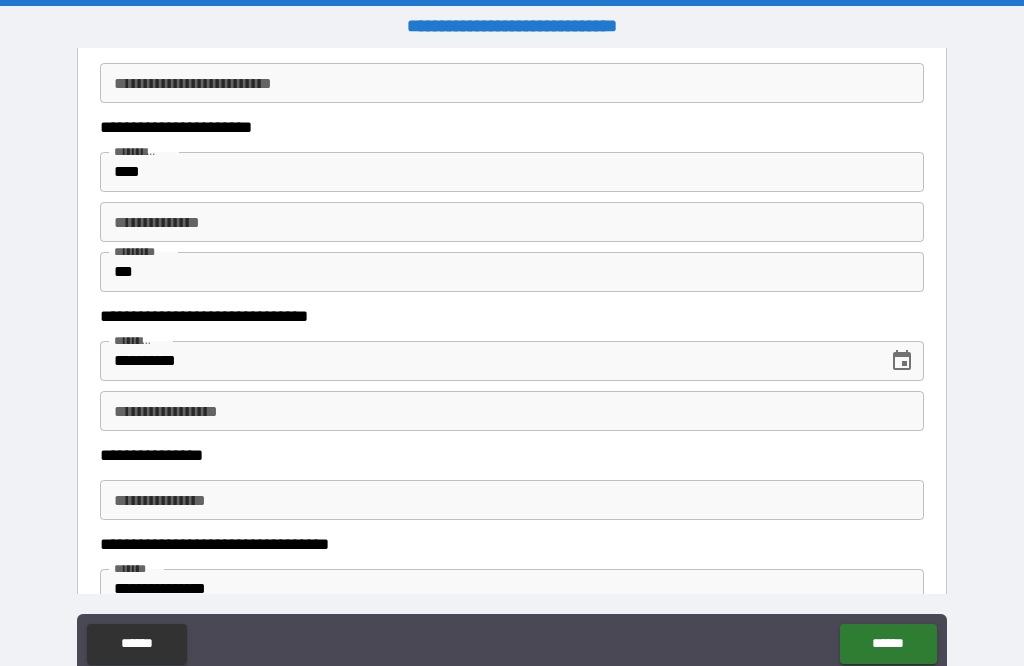 click 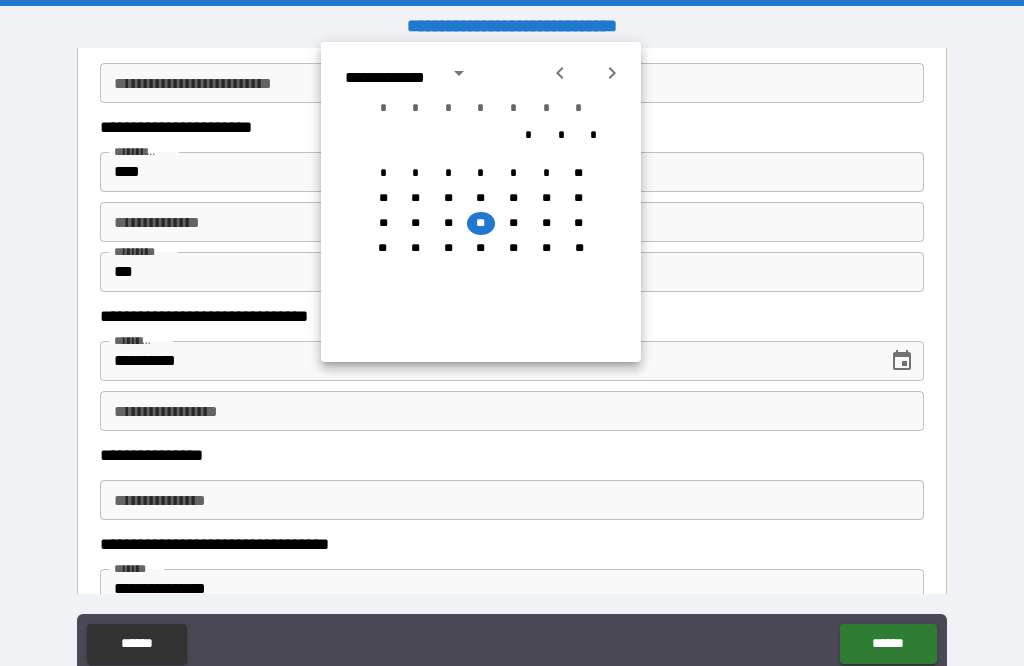 click on "**" at bounding box center (513, 223) 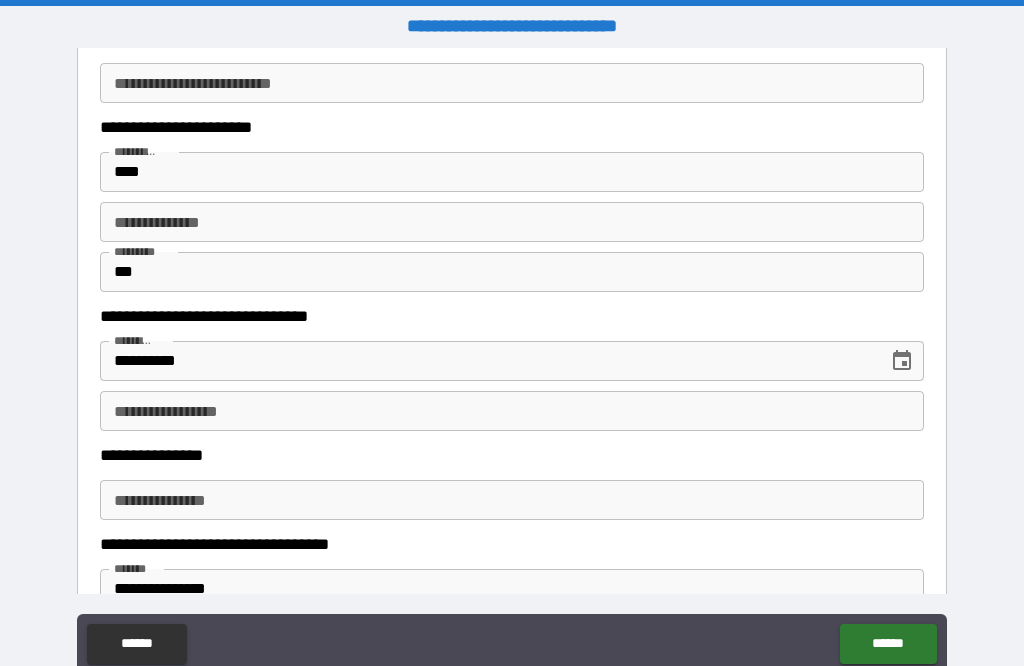 type on "**********" 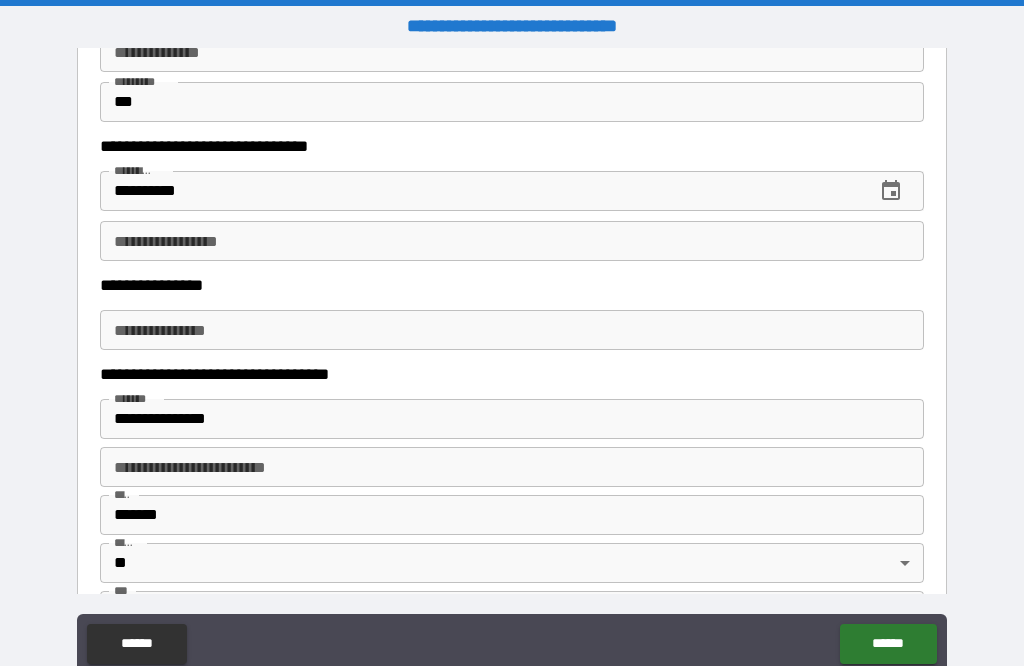 scroll, scrollTop: 1578, scrollLeft: 0, axis: vertical 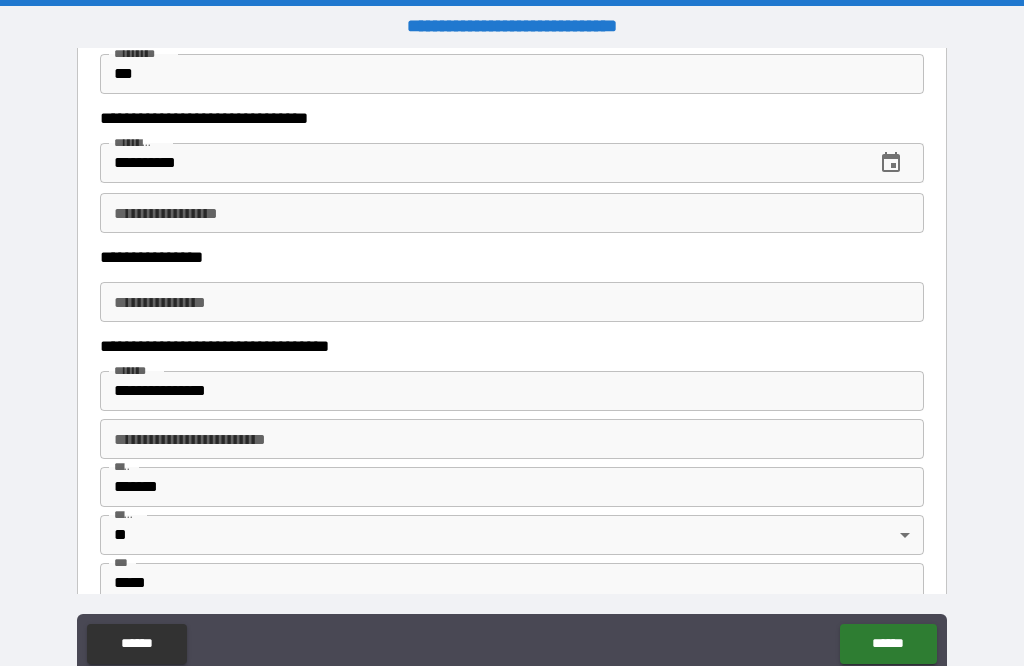 click on "**********" at bounding box center [512, 213] 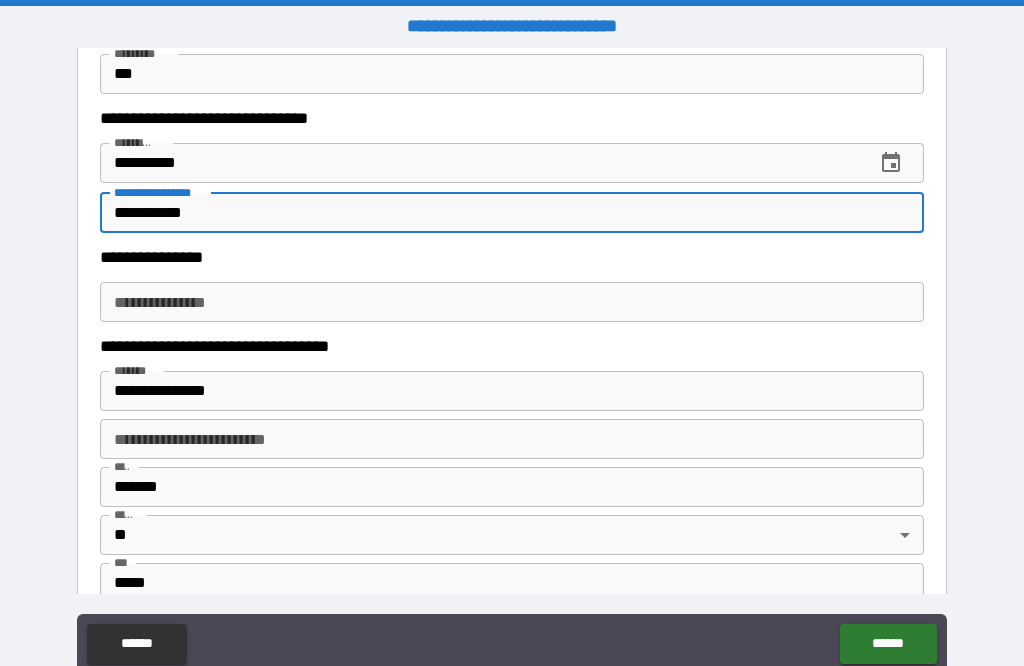 type on "**********" 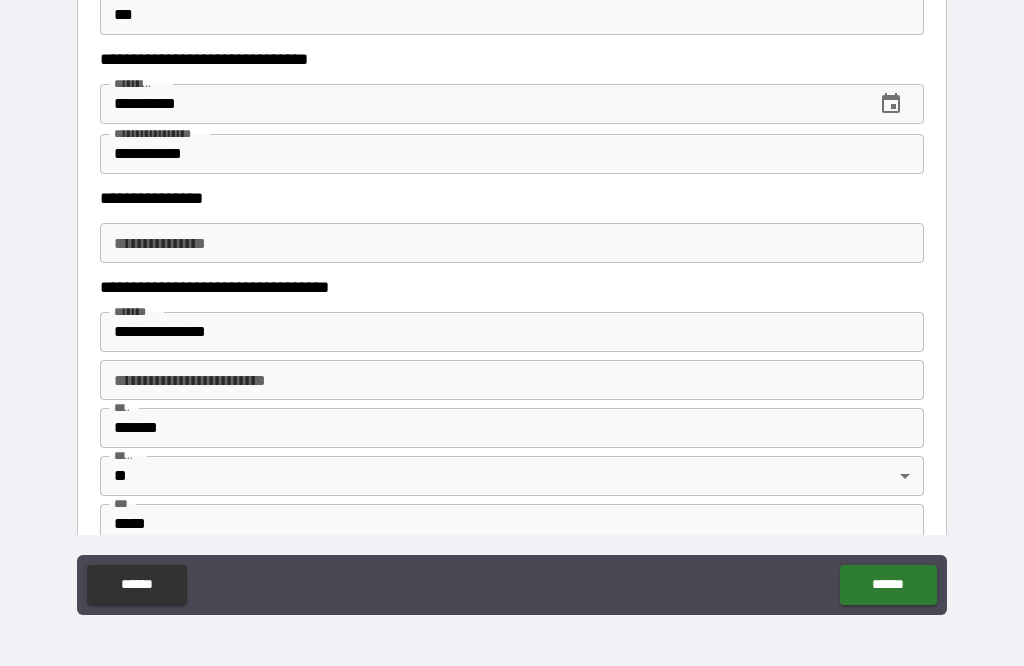 scroll, scrollTop: 64, scrollLeft: 0, axis: vertical 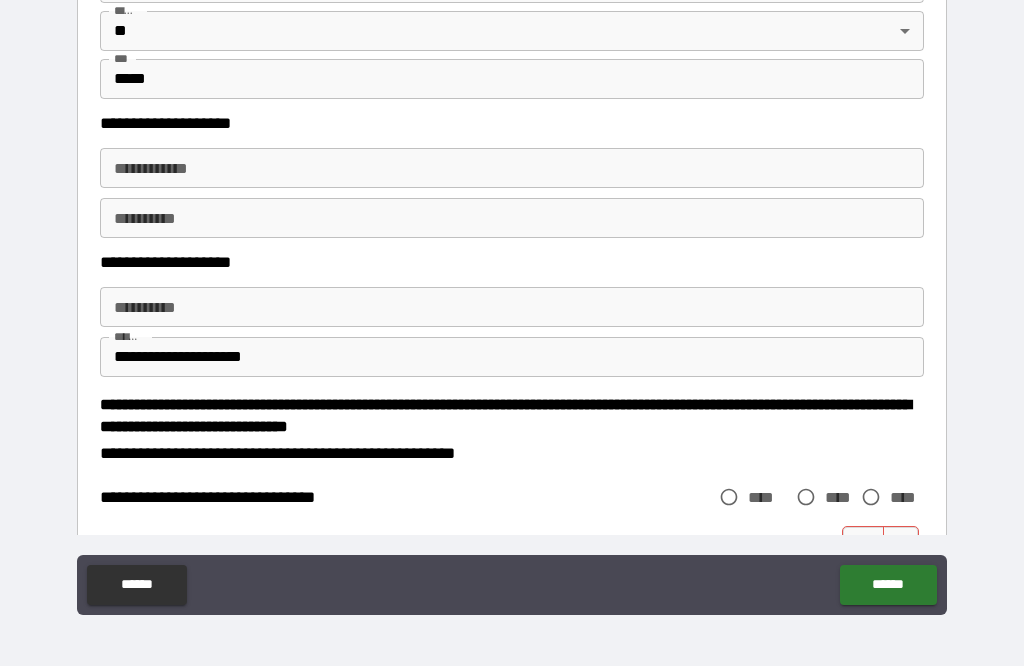 click on "**********" at bounding box center [512, 168] 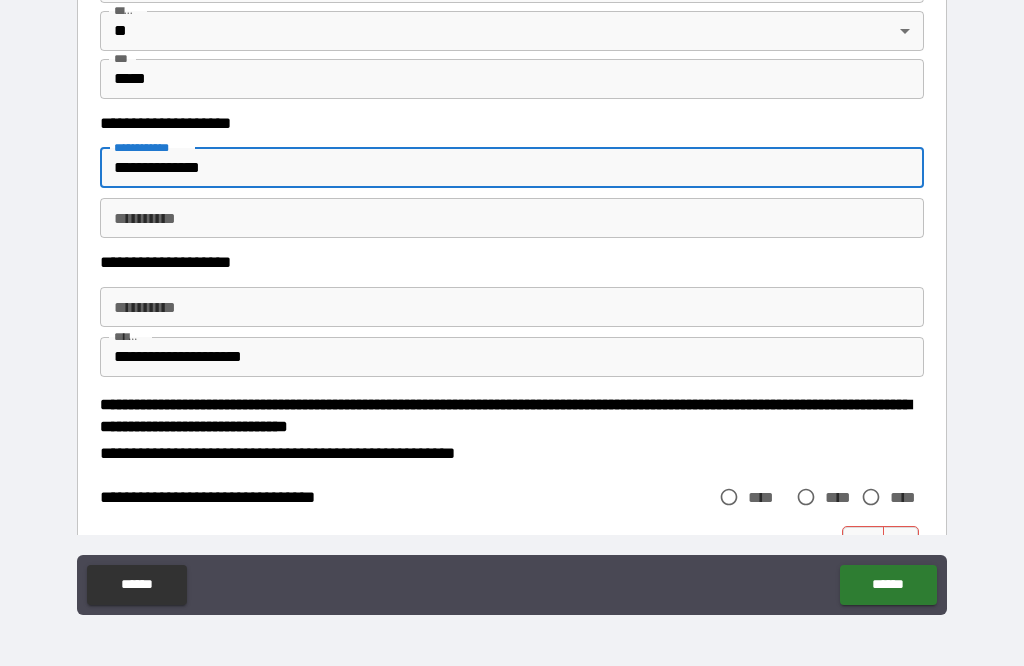 scroll, scrollTop: 185, scrollLeft: 0, axis: vertical 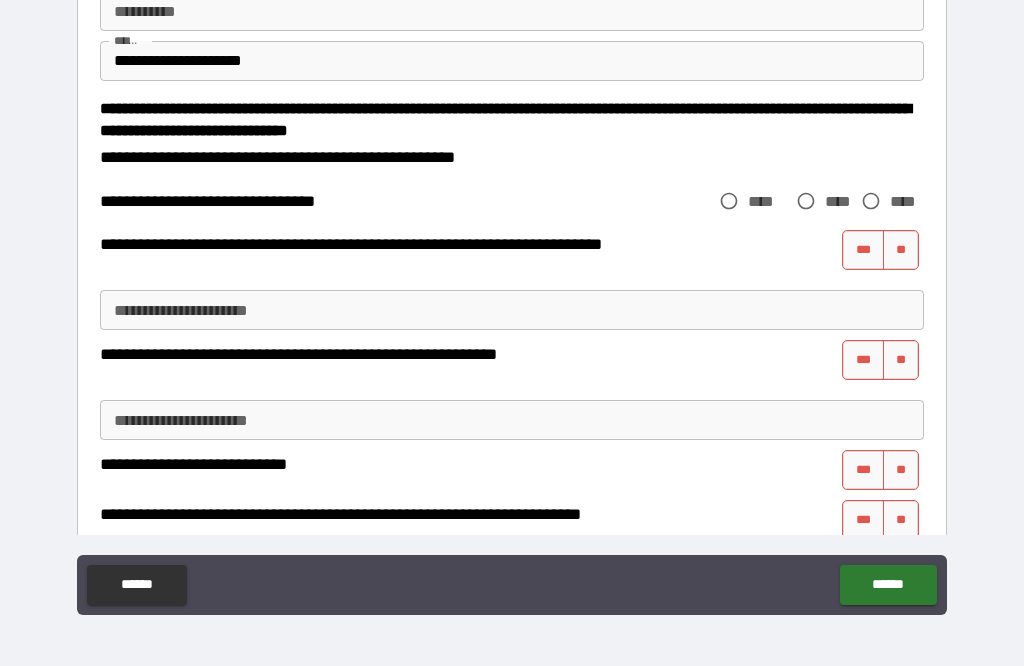 type on "**********" 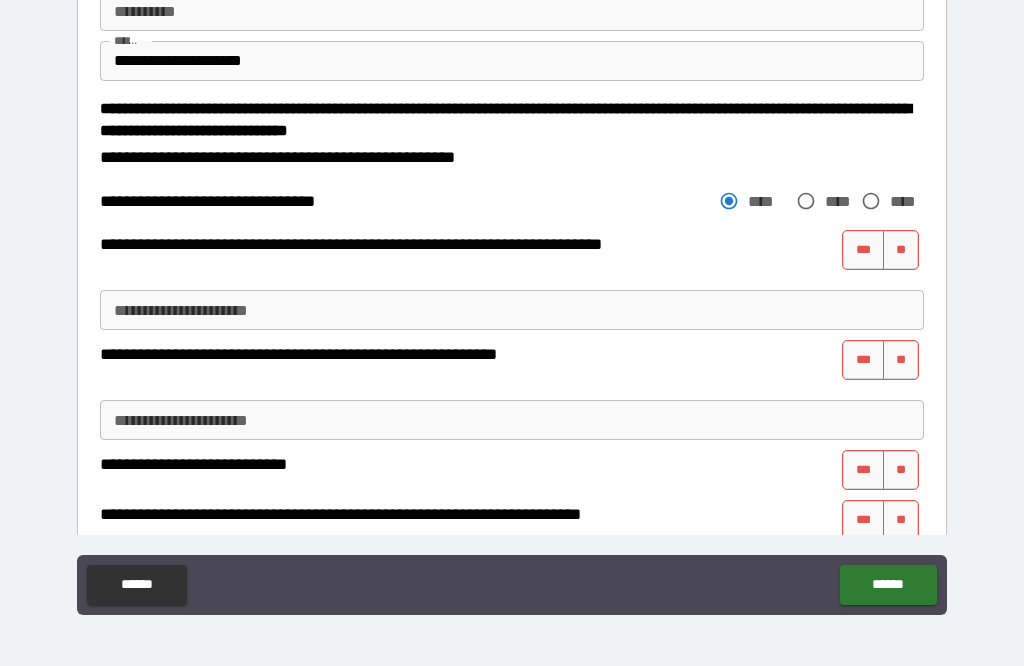 scroll, scrollTop: 64, scrollLeft: 0, axis: vertical 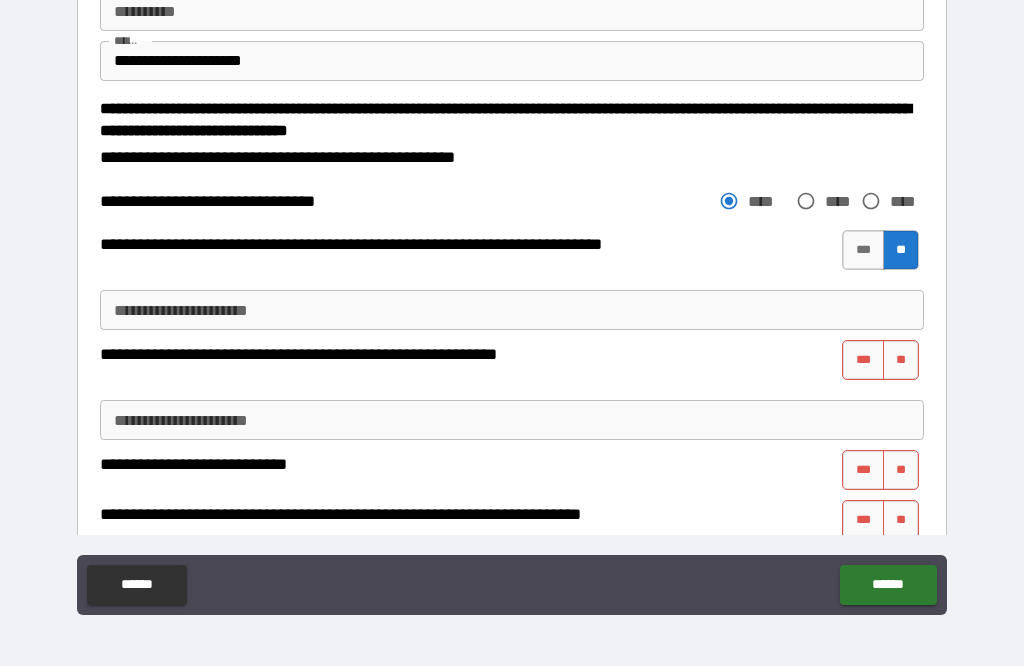 click on "**" at bounding box center (901, 360) 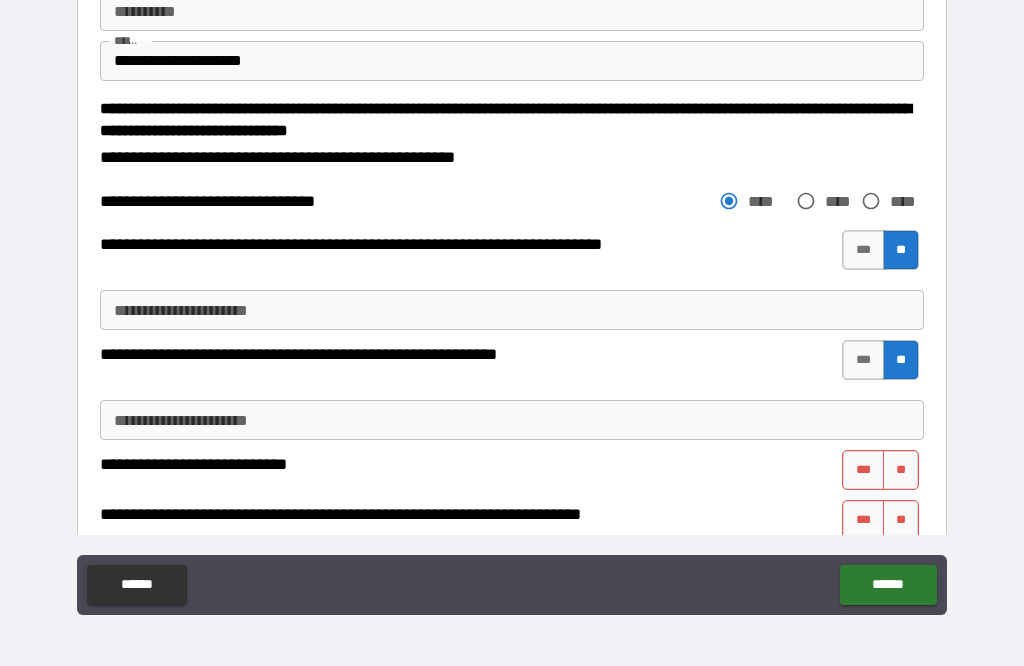 click on "**" at bounding box center [901, 470] 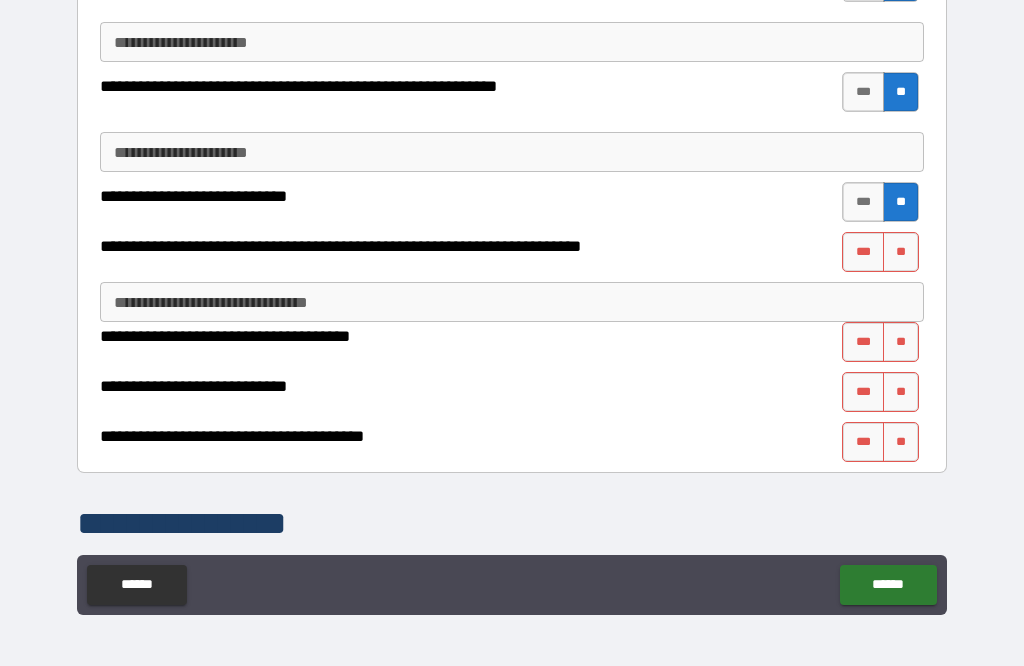scroll, scrollTop: 2620, scrollLeft: 0, axis: vertical 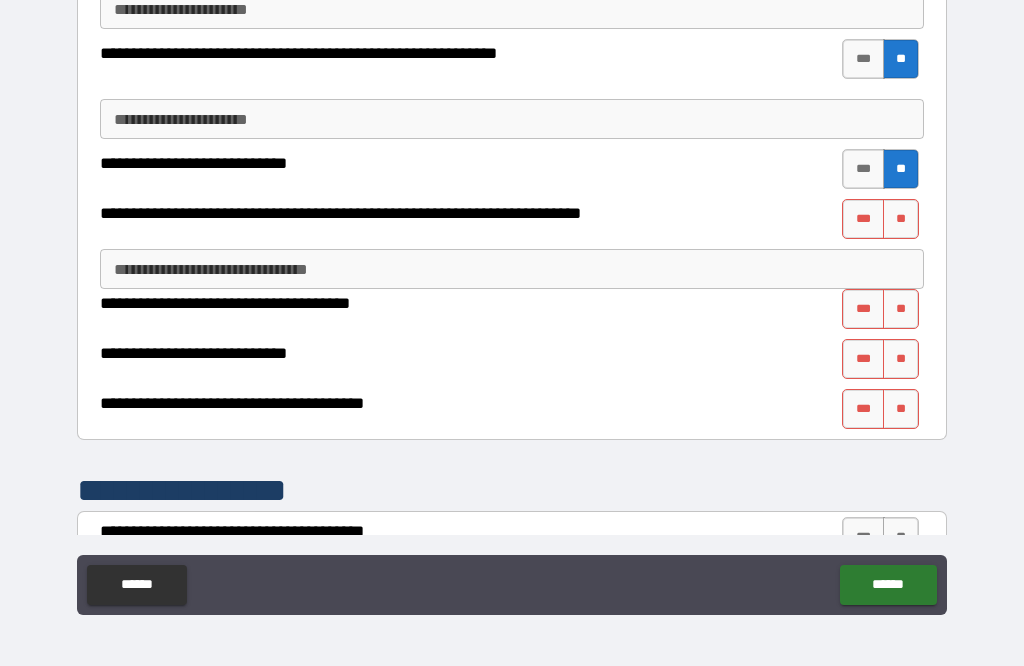 click on "**" at bounding box center [901, 219] 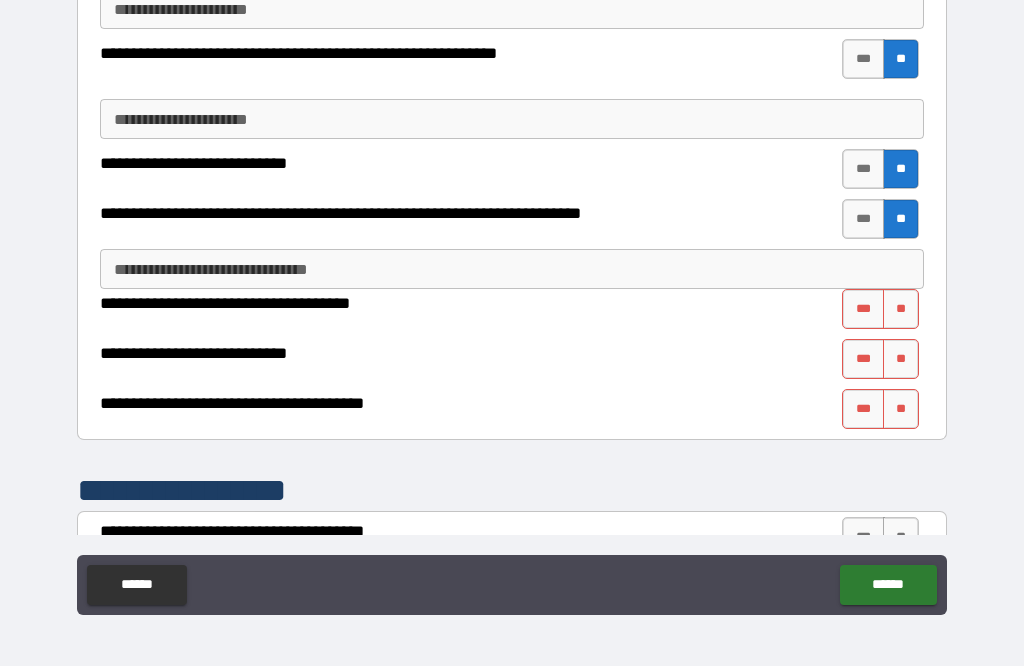 click on "**" at bounding box center [901, 309] 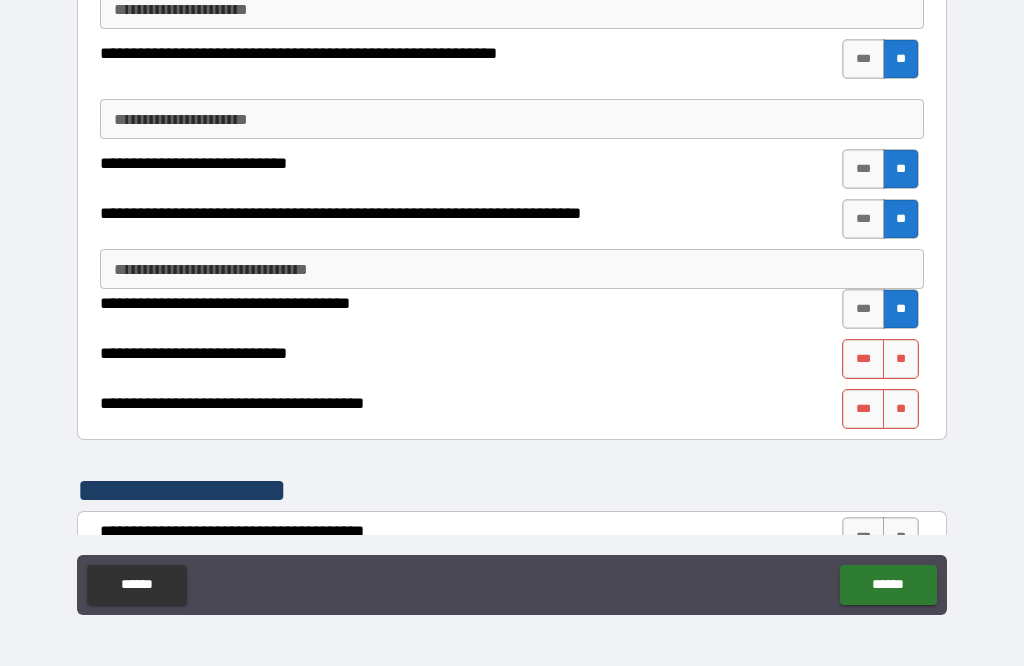 click on "**" at bounding box center (901, 359) 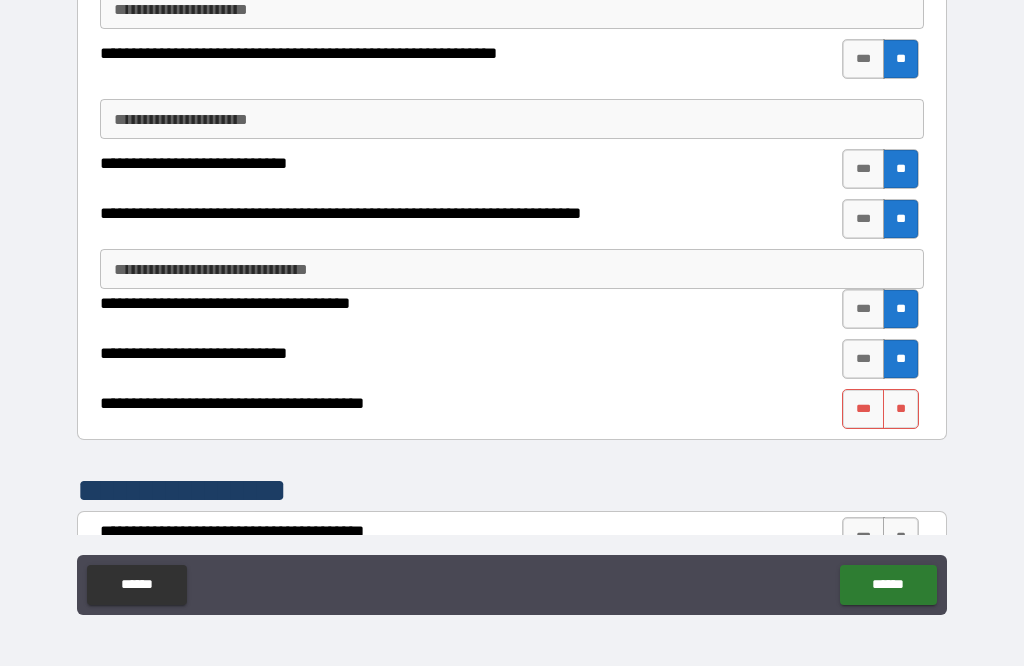 click on "***" at bounding box center [863, 359] 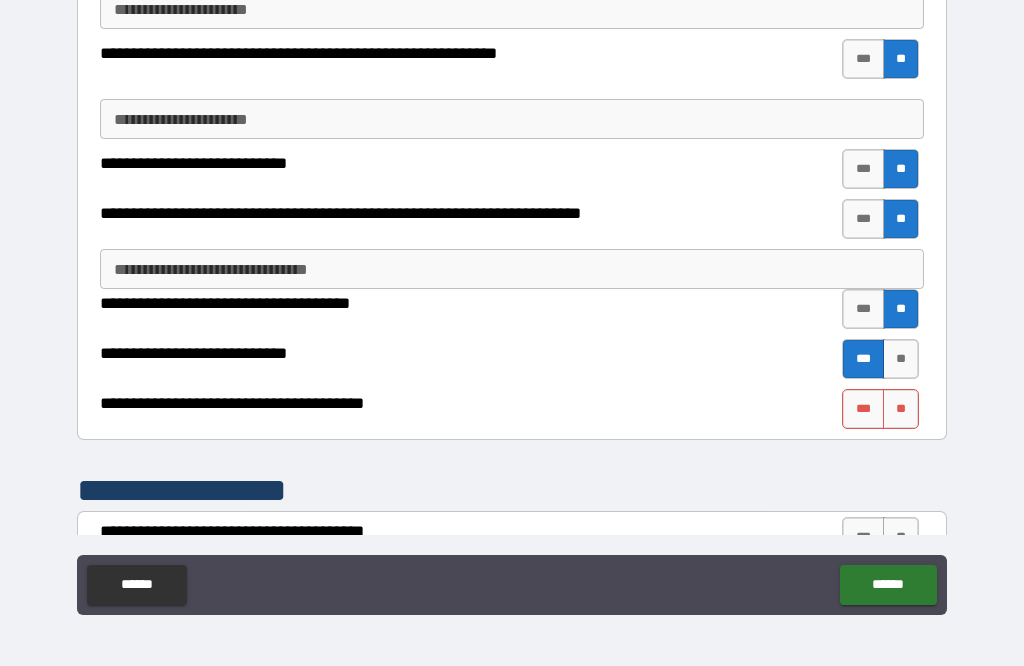 click on "**" at bounding box center [901, 359] 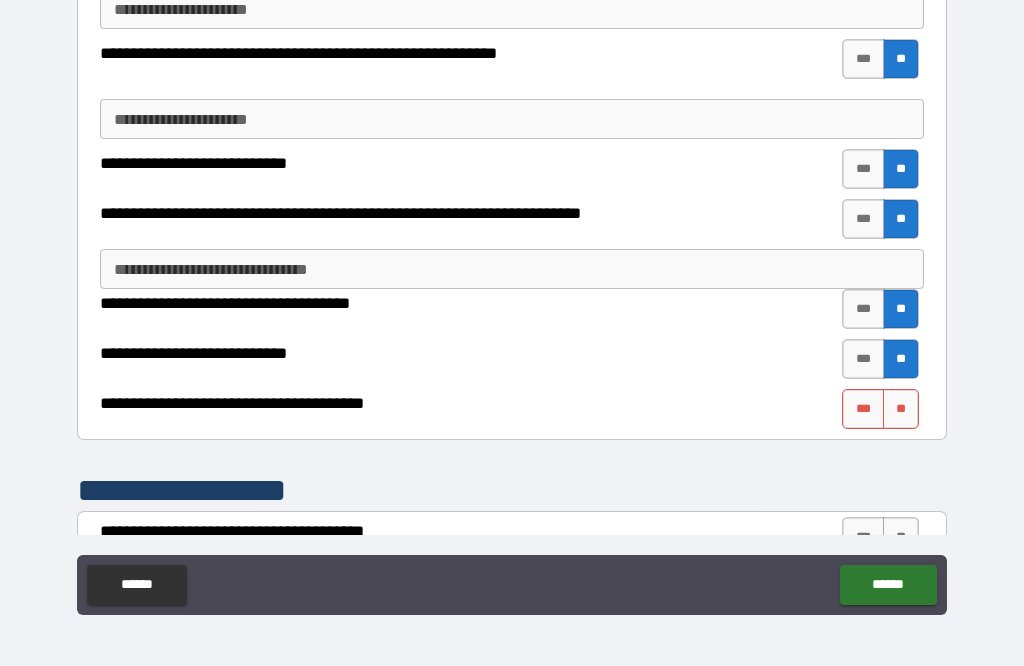 click on "***" at bounding box center (863, 409) 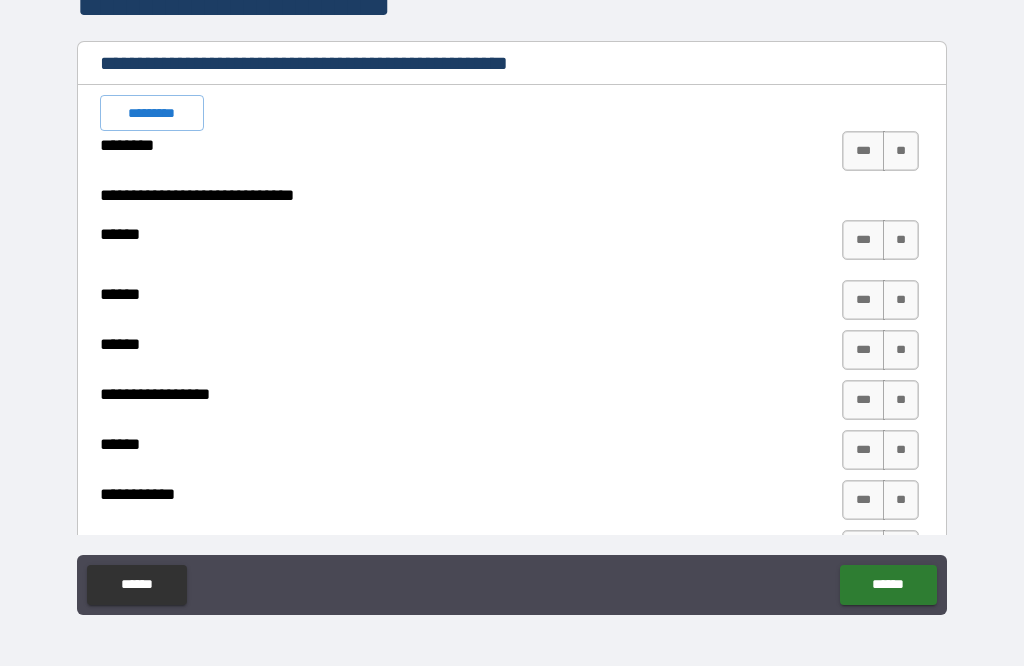 scroll, scrollTop: 3339, scrollLeft: 0, axis: vertical 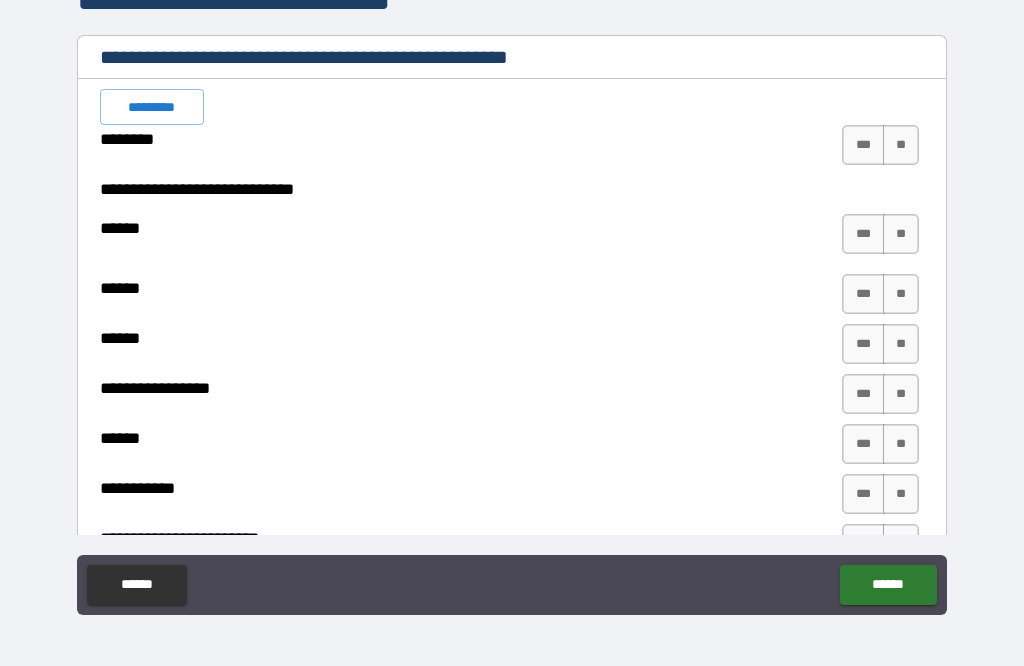 click on "*********" at bounding box center [152, 107] 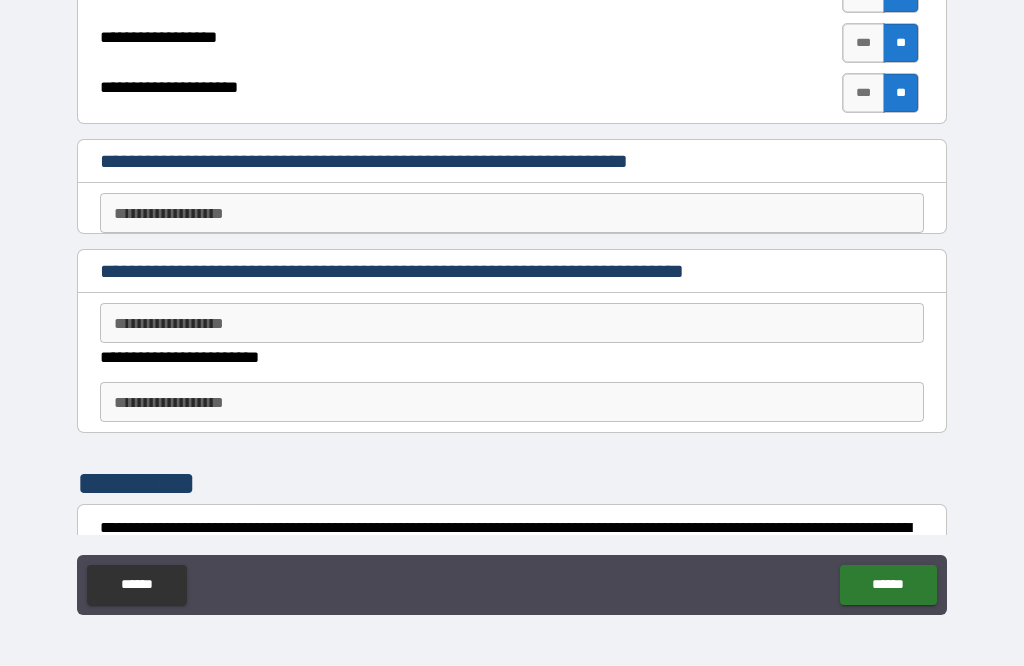 scroll, scrollTop: 4749, scrollLeft: 0, axis: vertical 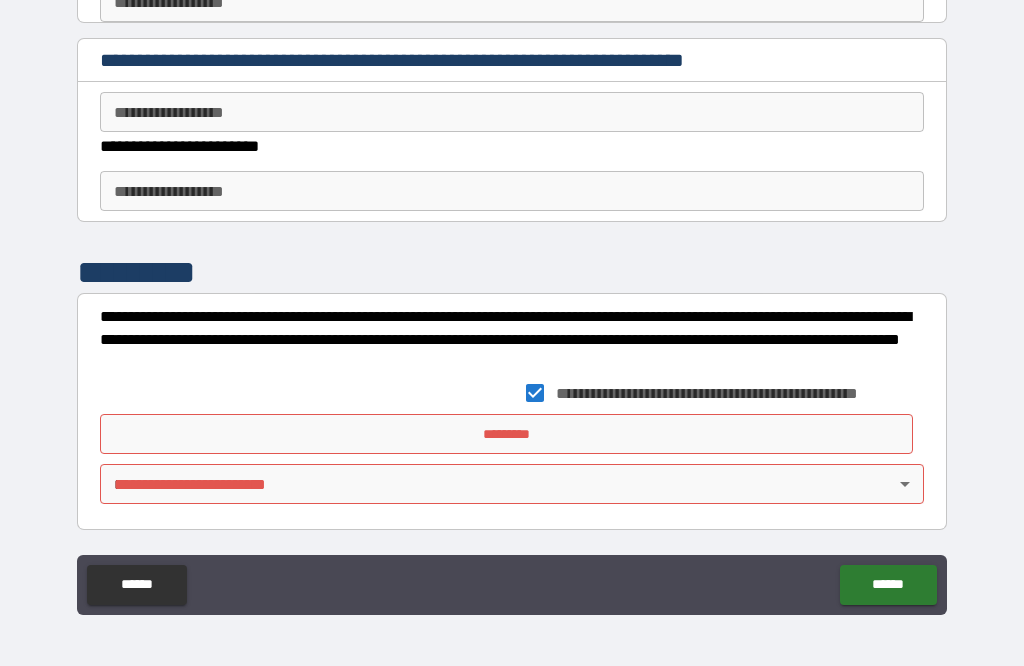 click on "*********" at bounding box center [507, 434] 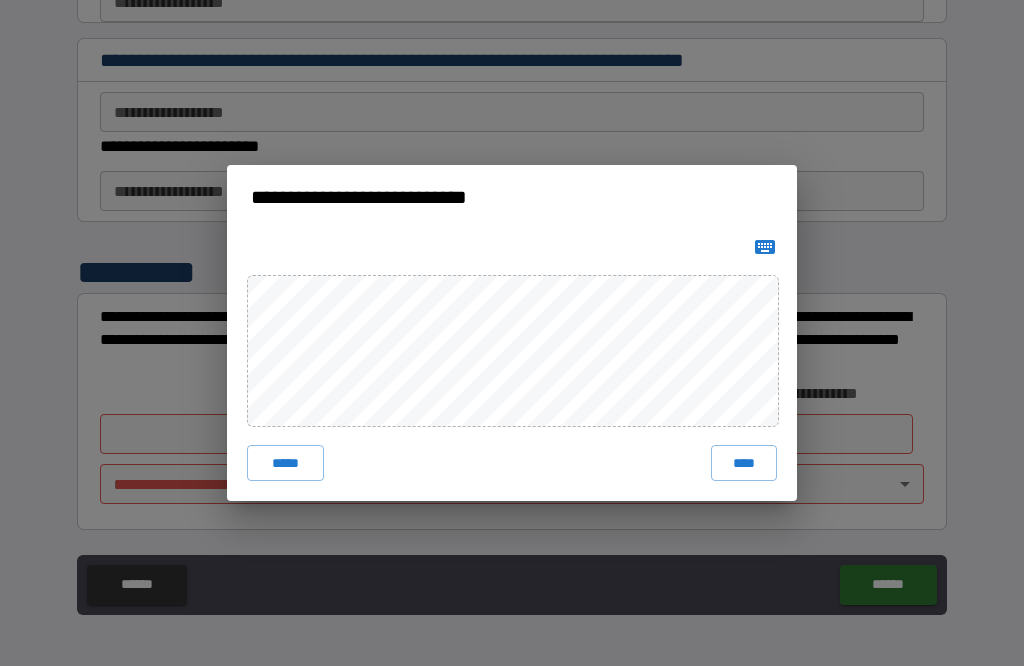 click on "****" at bounding box center [744, 463] 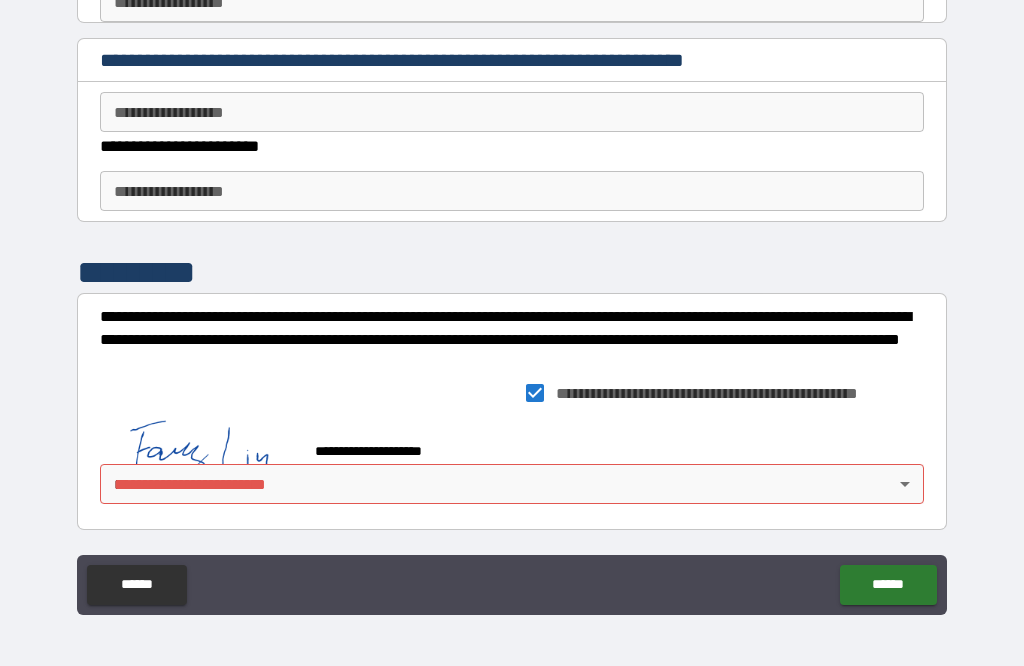 scroll, scrollTop: 4988, scrollLeft: 0, axis: vertical 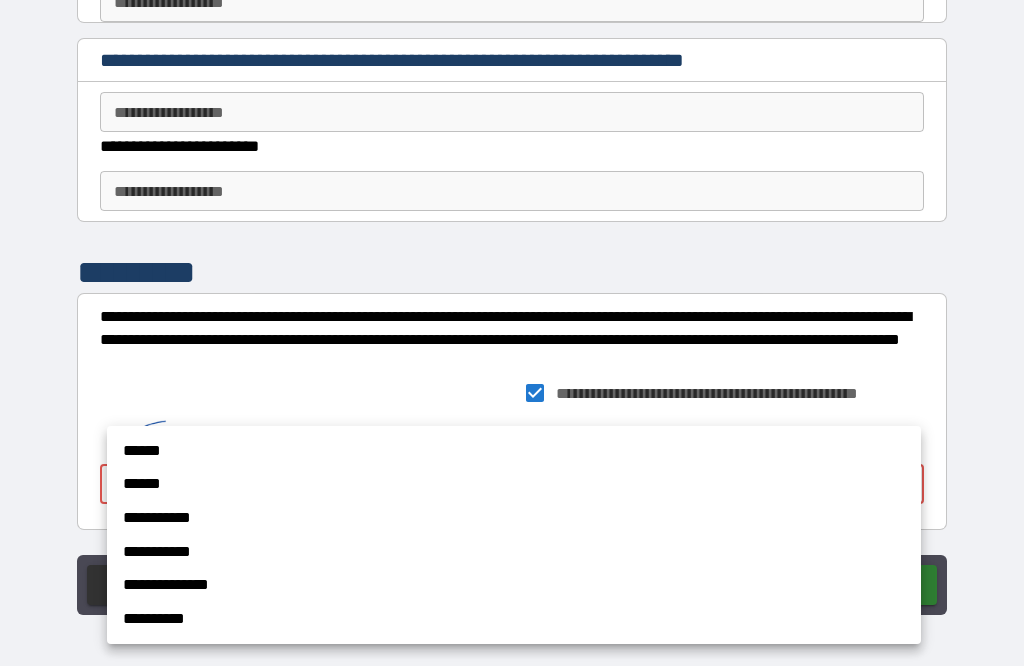 click on "******" at bounding box center [498, 451] 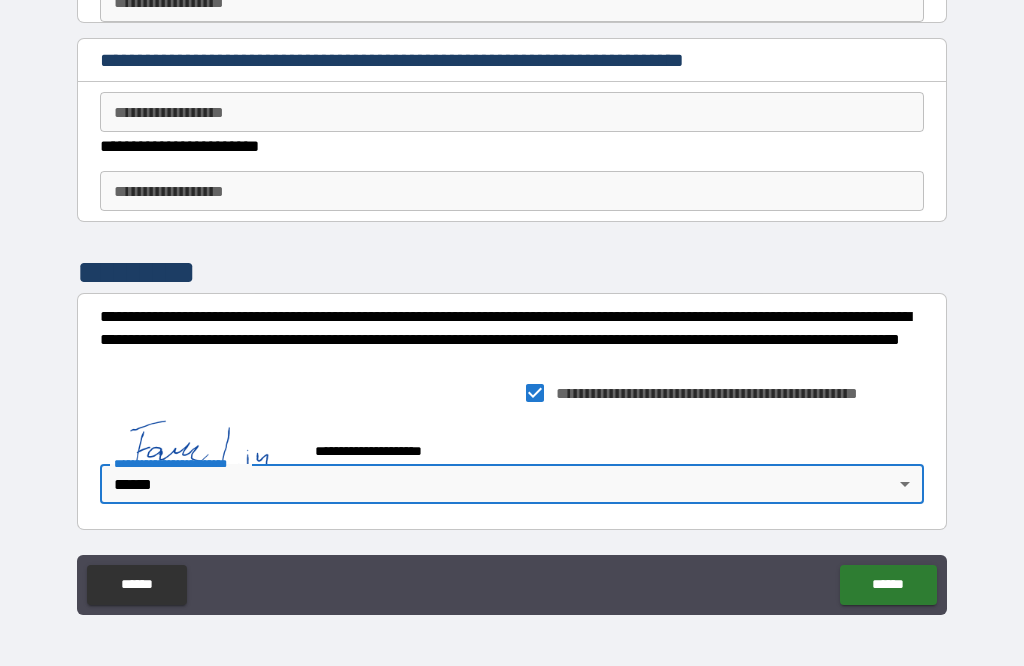 type on "******" 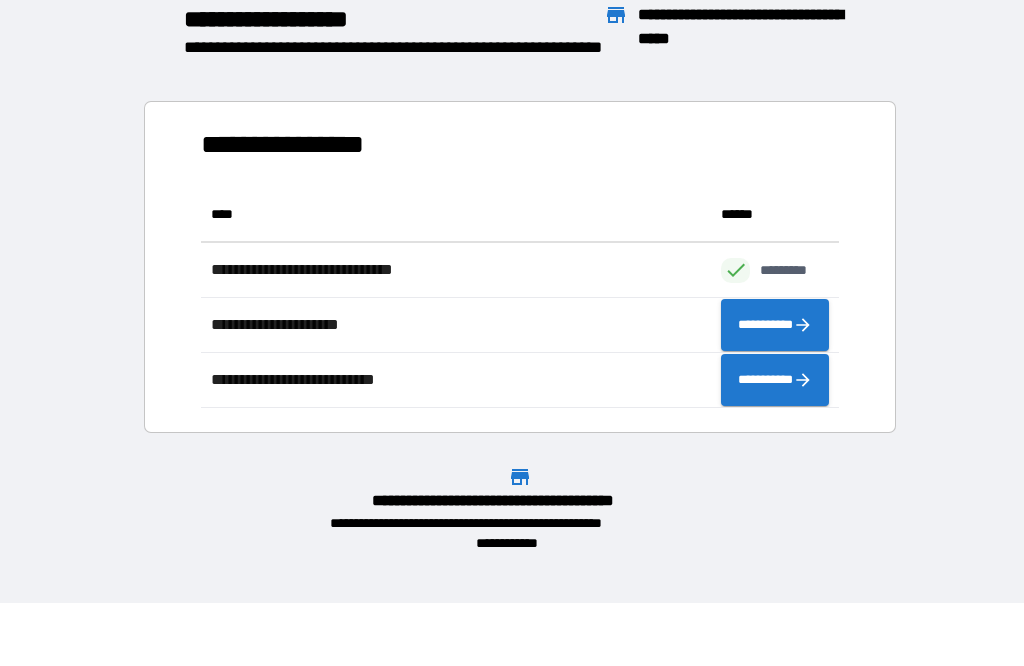 scroll, scrollTop: 221, scrollLeft: 638, axis: both 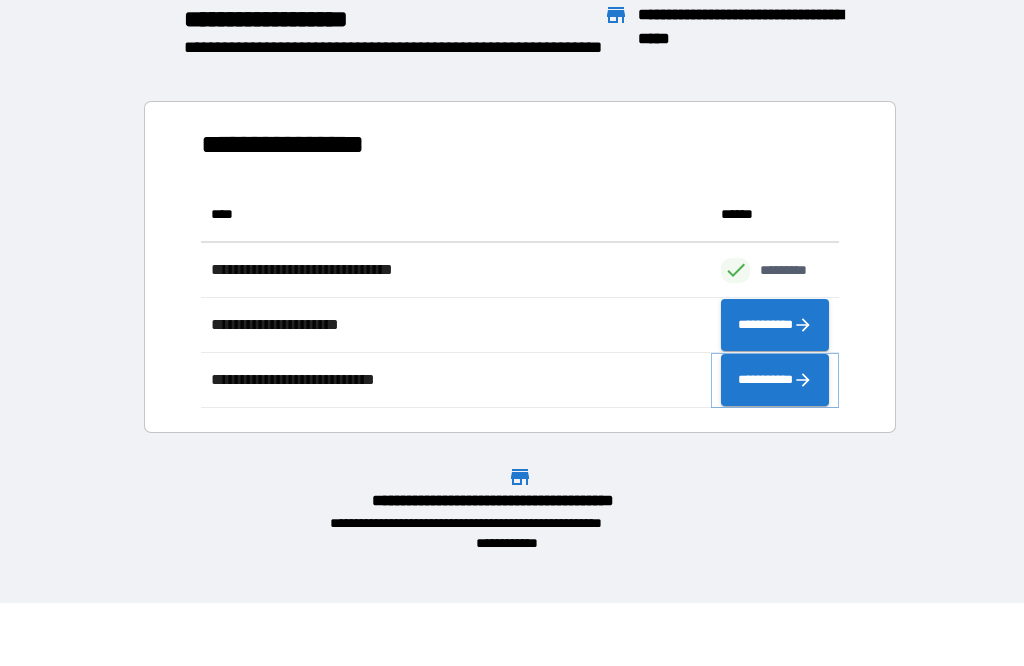 click on "**********" at bounding box center [775, 380] 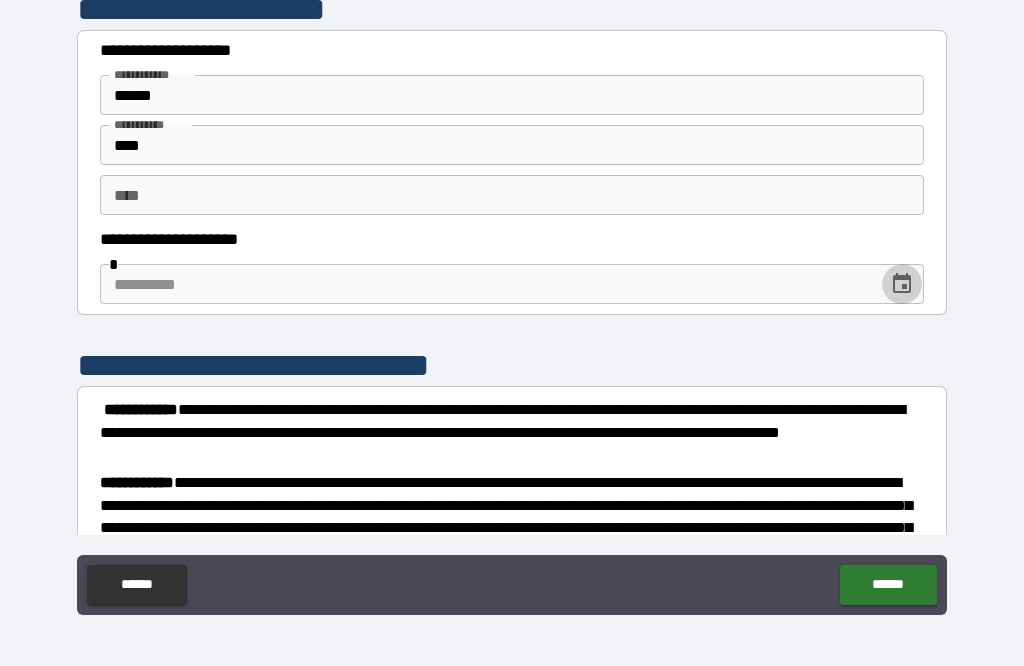 click 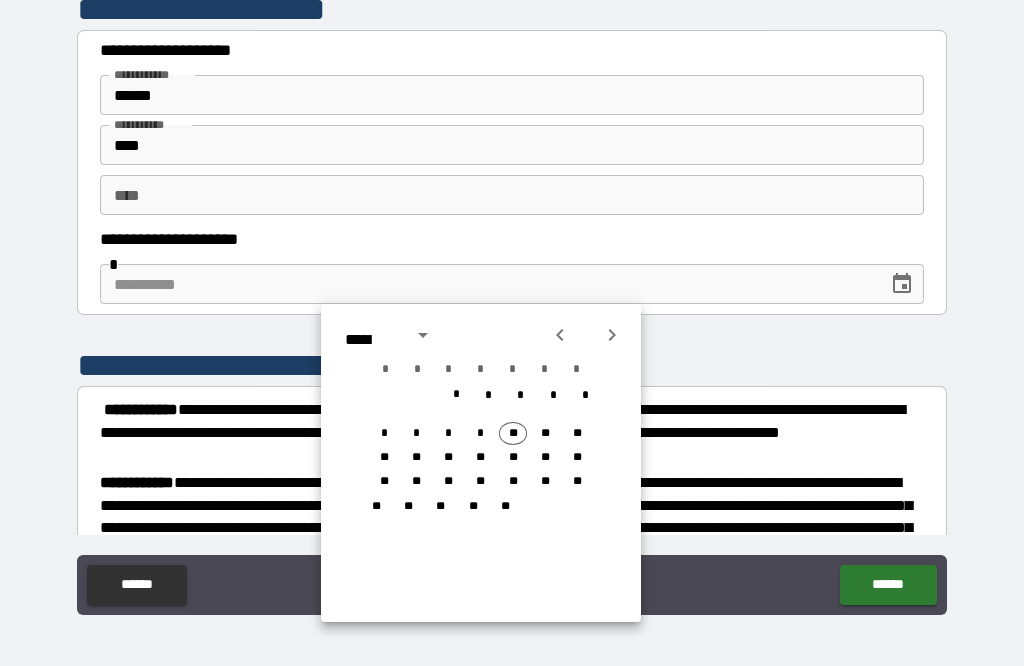 click 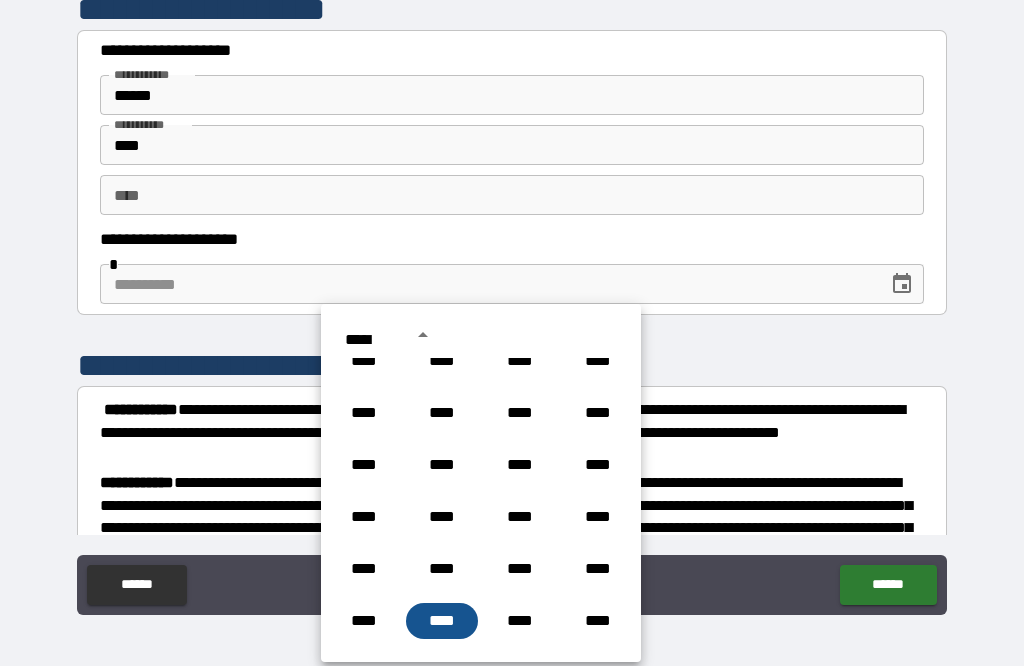 scroll, scrollTop: 1373, scrollLeft: 0, axis: vertical 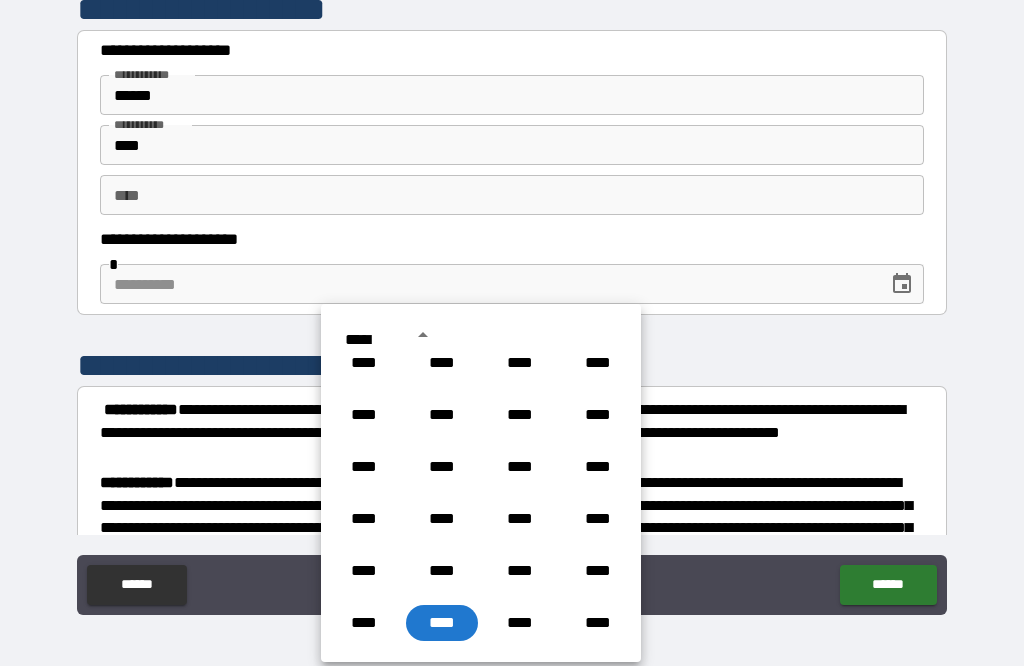click on "****" at bounding box center [520, 415] 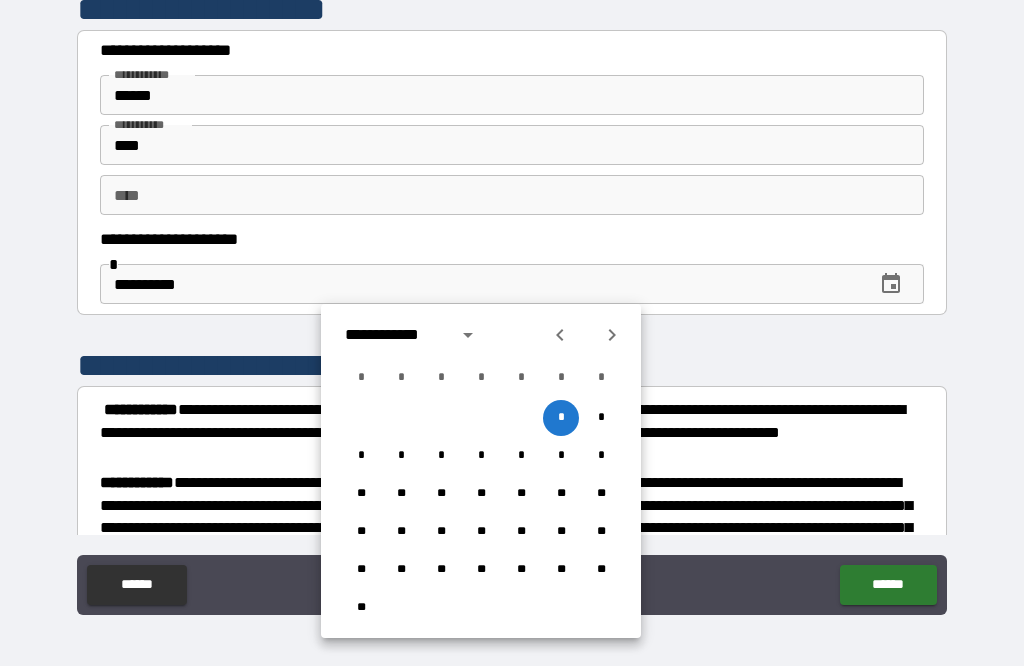 click 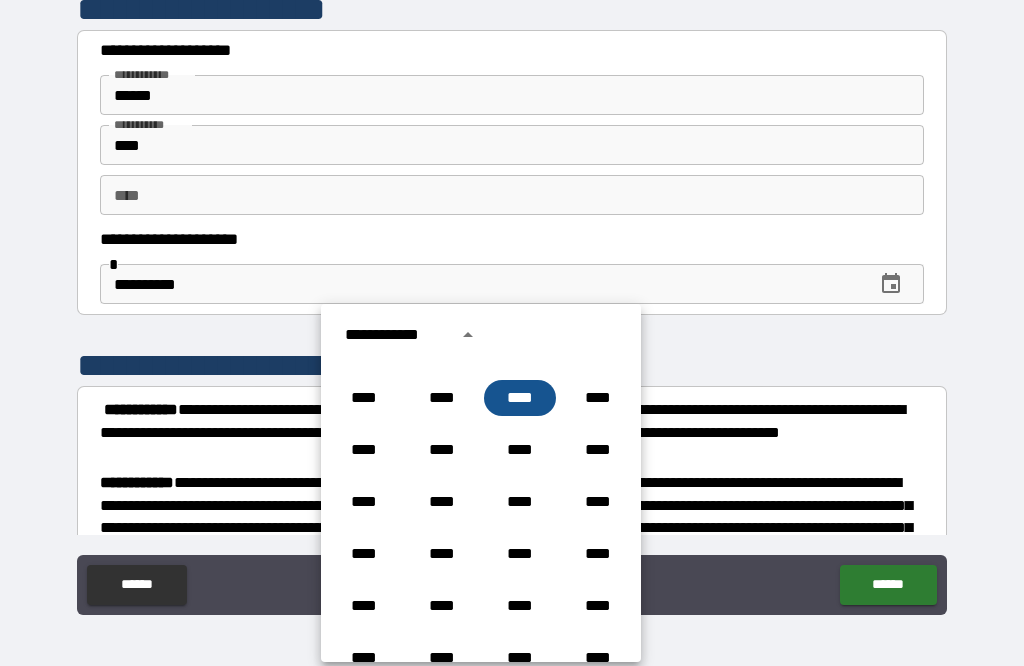 scroll, scrollTop: 1387, scrollLeft: 0, axis: vertical 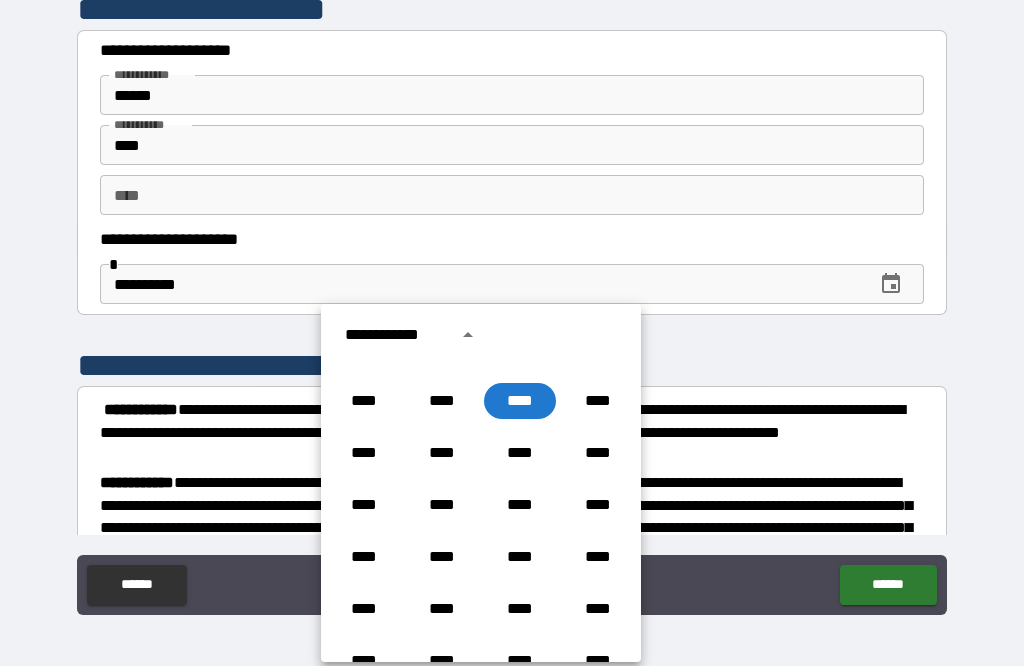 click on "****" at bounding box center (520, 401) 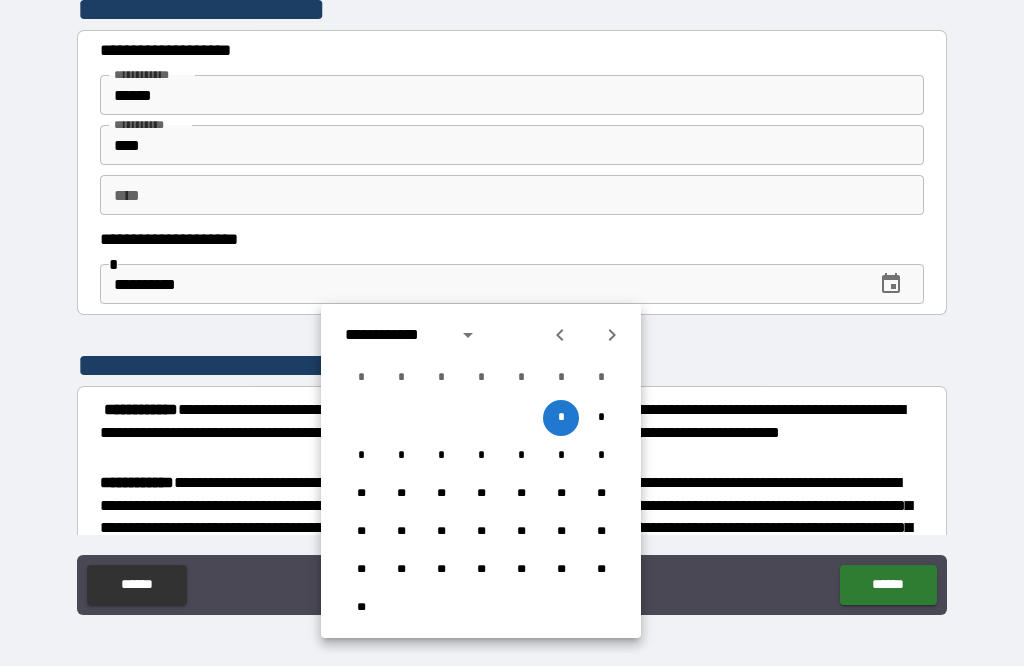 click 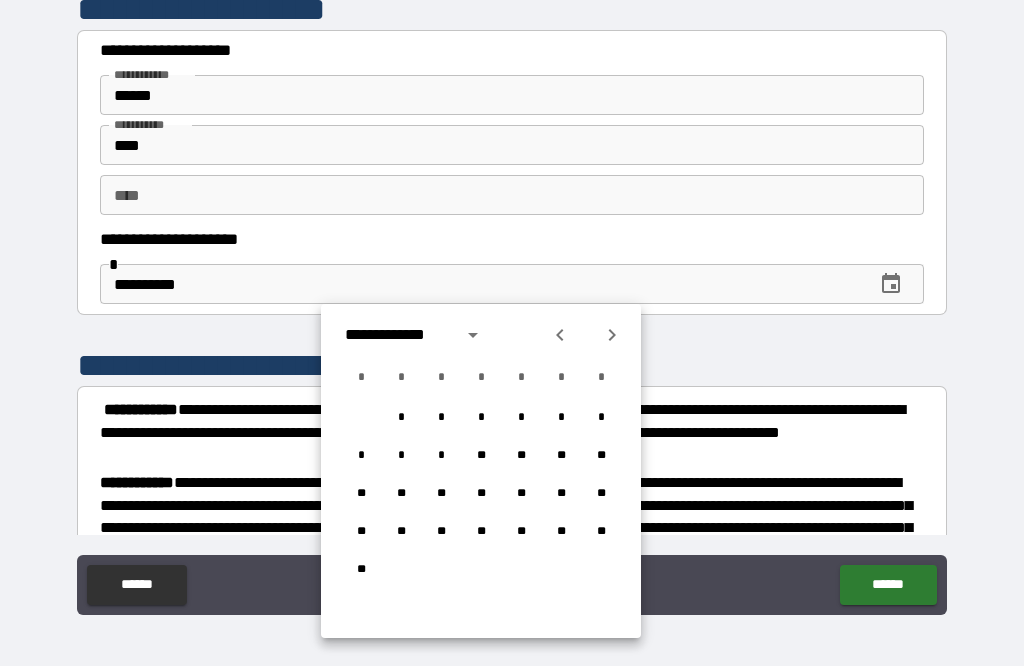 click 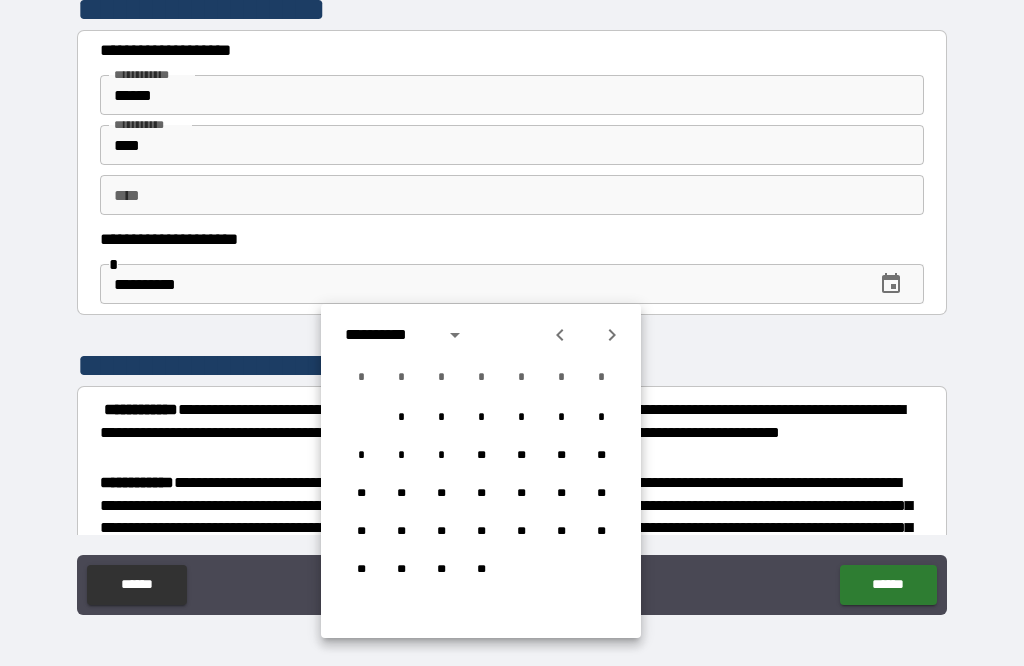 click 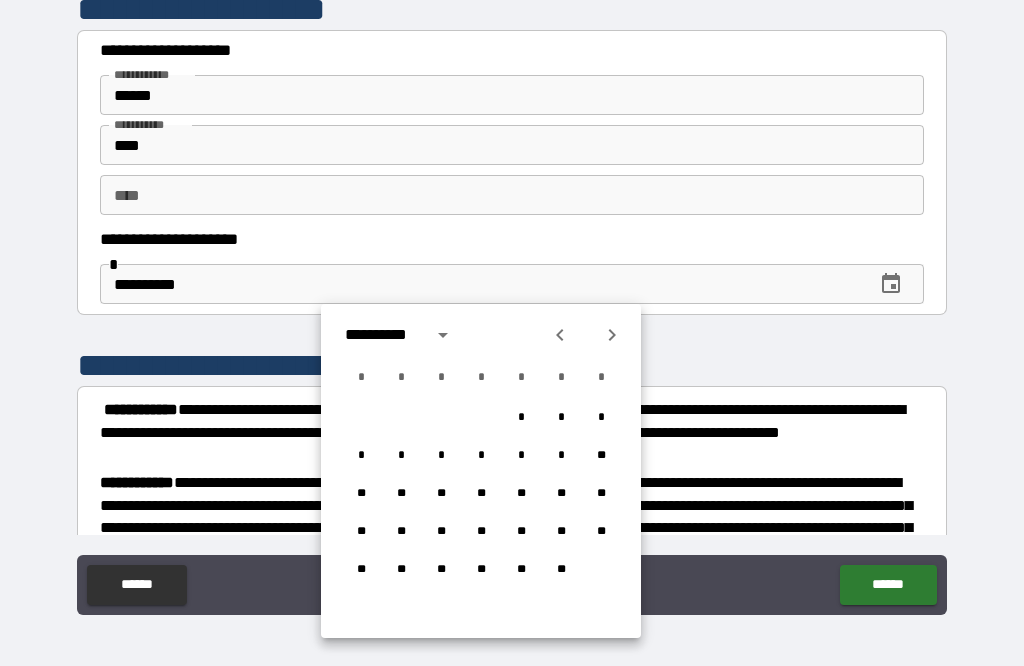 click 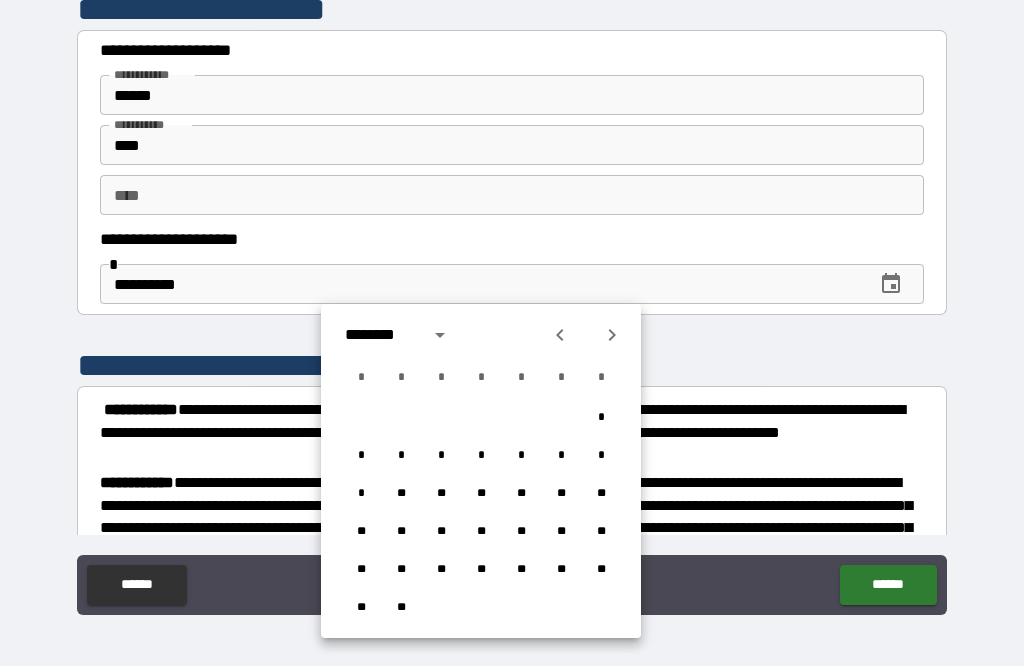 click 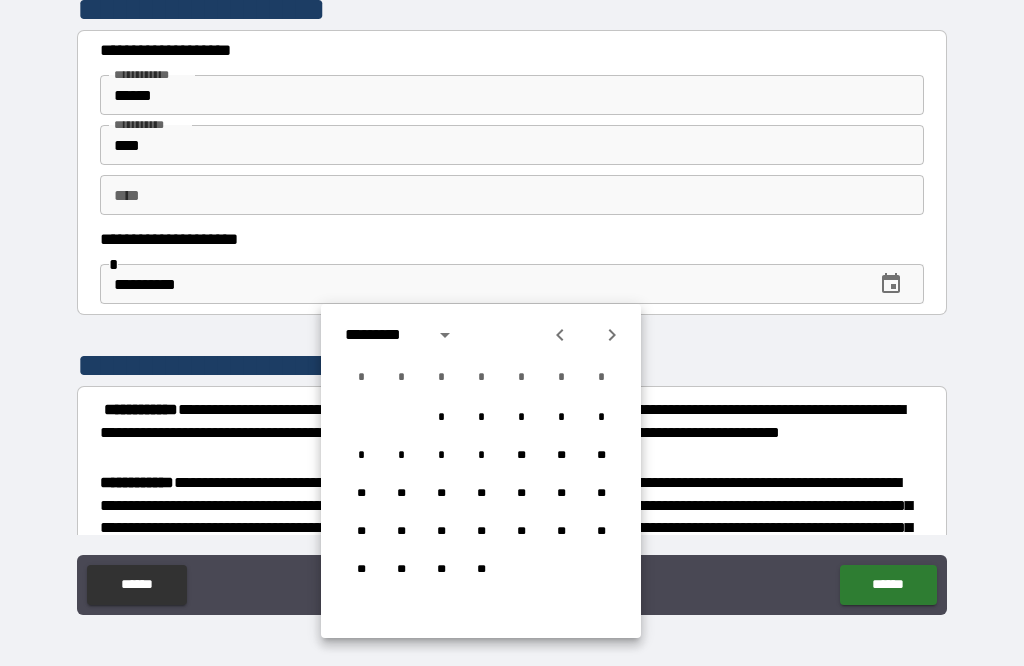 click 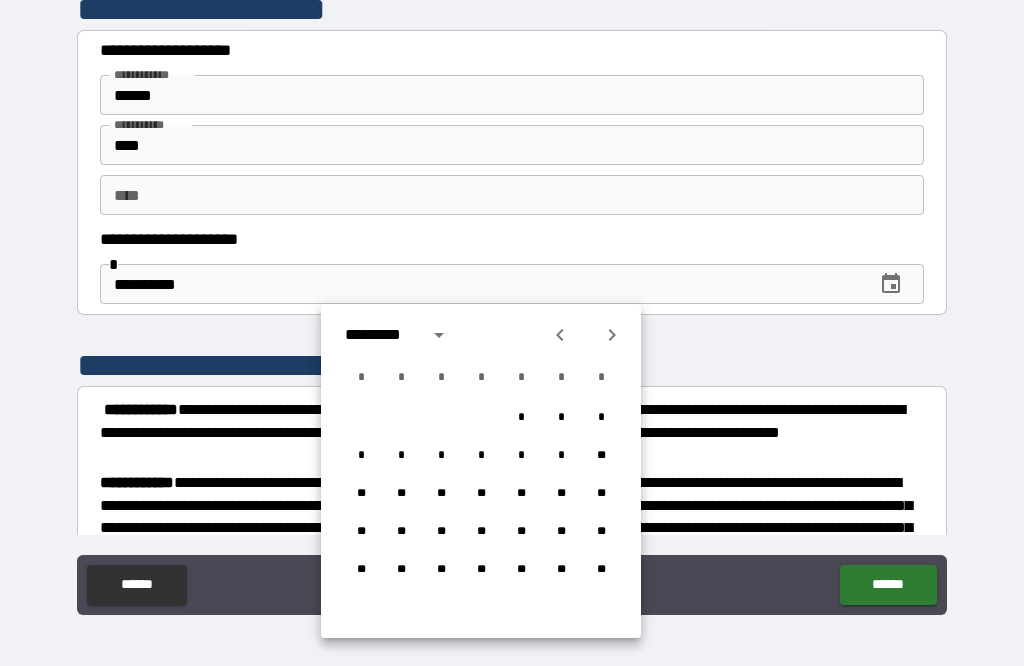 click 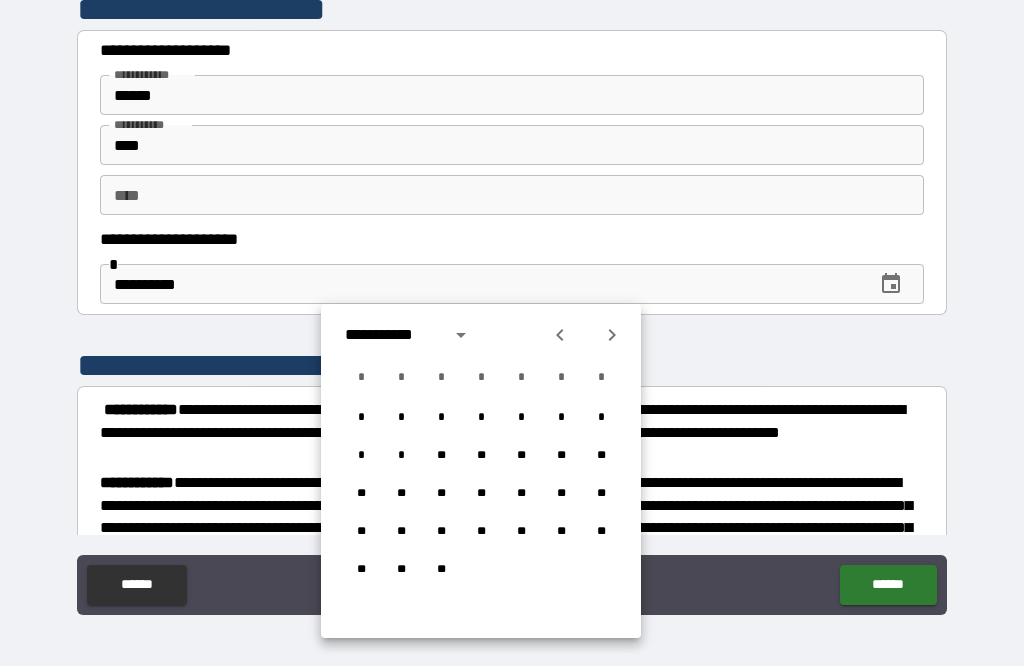 click on "**" at bounding box center (521, 494) 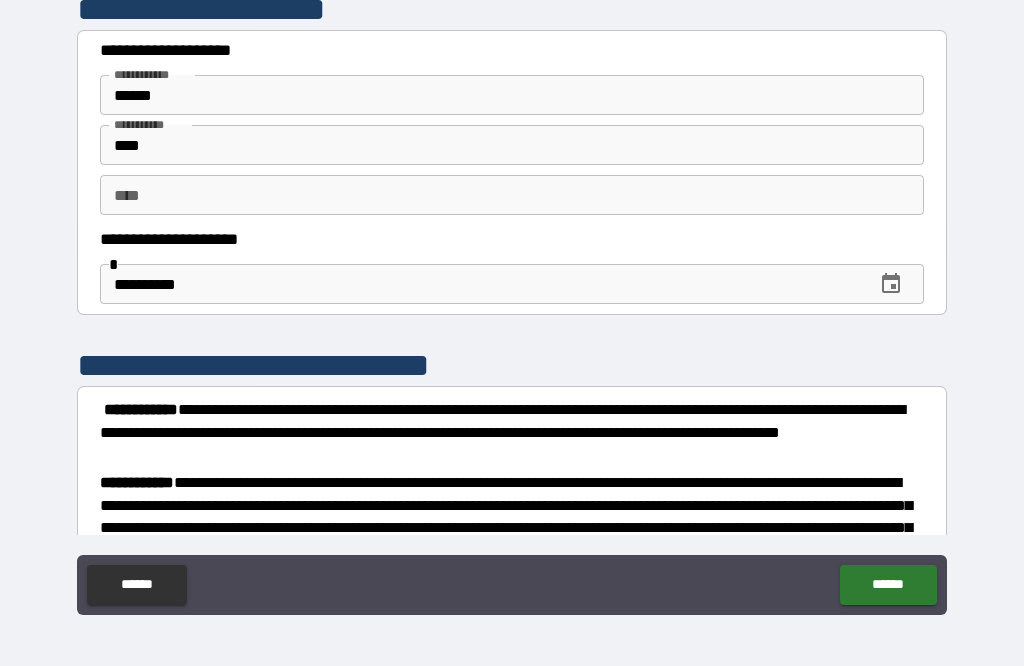 type on "**********" 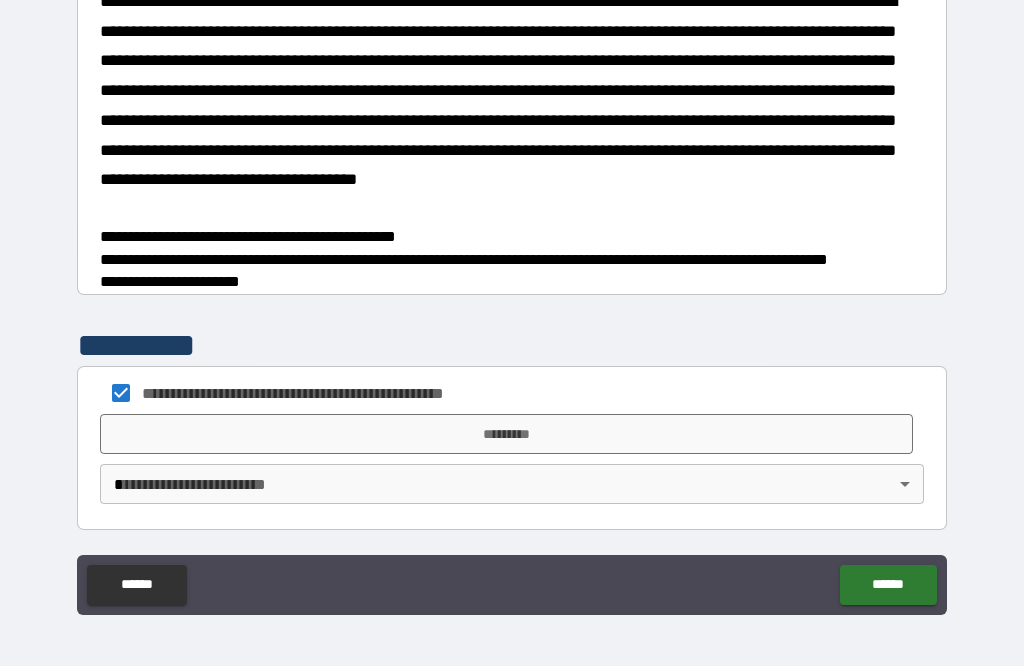 scroll, scrollTop: 1721, scrollLeft: 0, axis: vertical 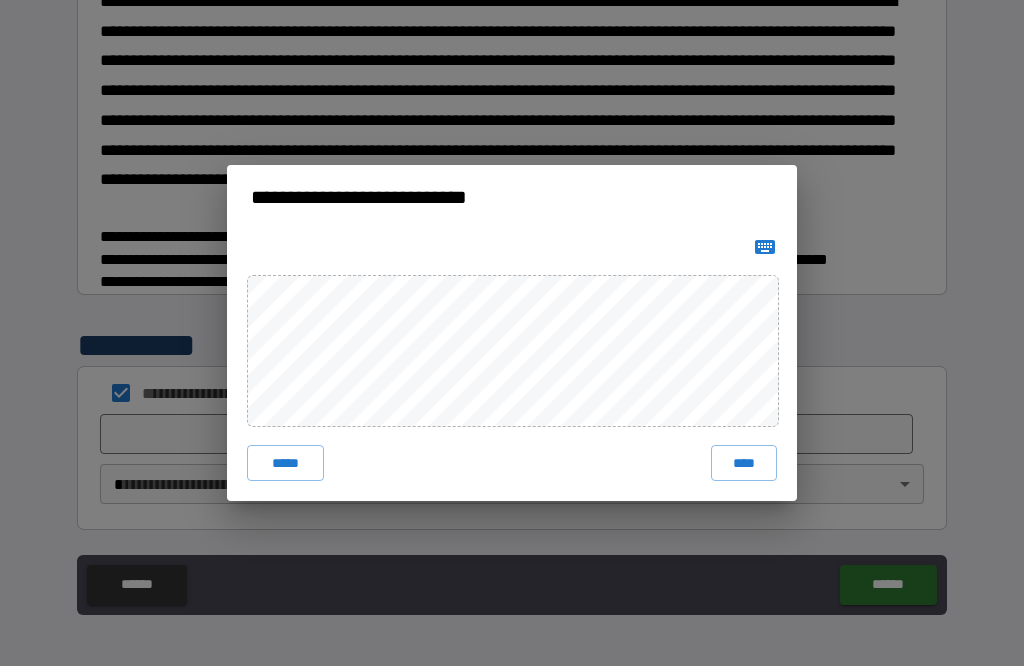 click on "****" at bounding box center [744, 463] 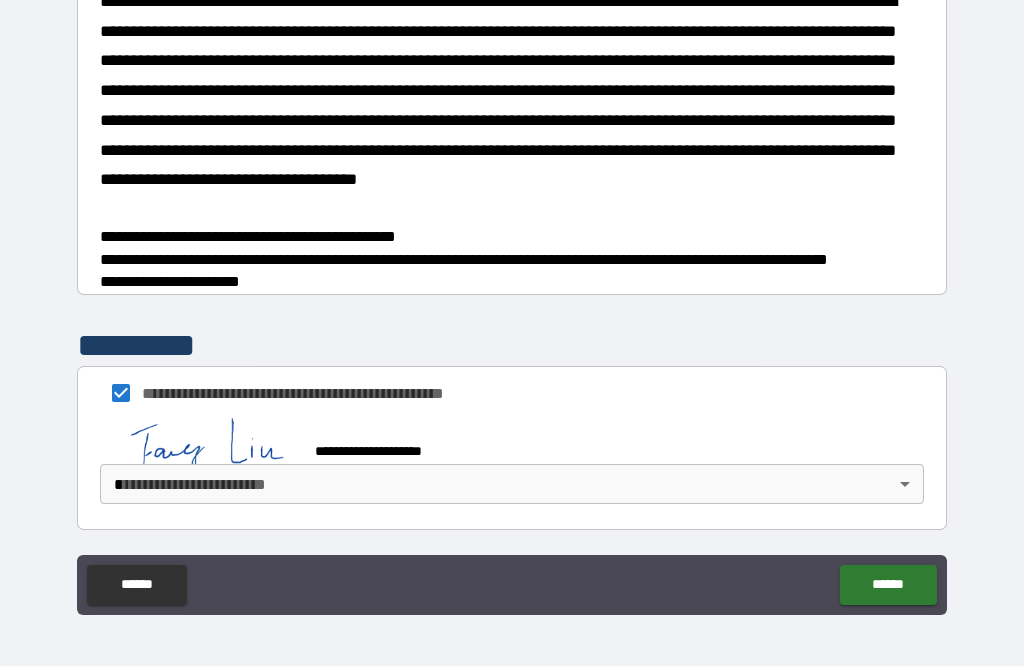 scroll, scrollTop: 1716, scrollLeft: 0, axis: vertical 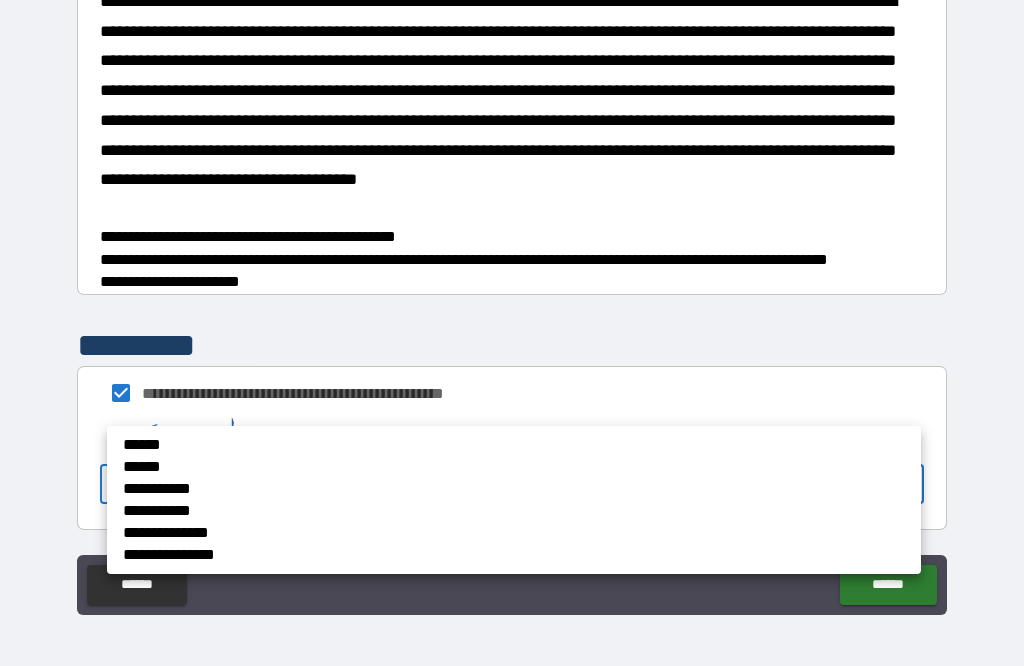 click on "******" at bounding box center (423, 445) 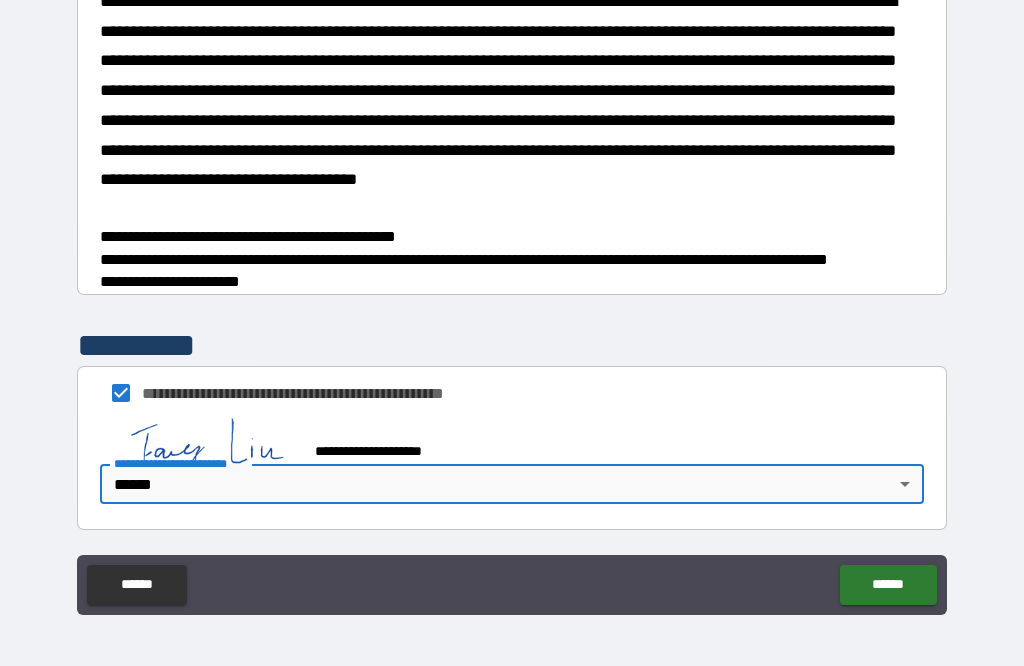 click on "******" at bounding box center (888, 585) 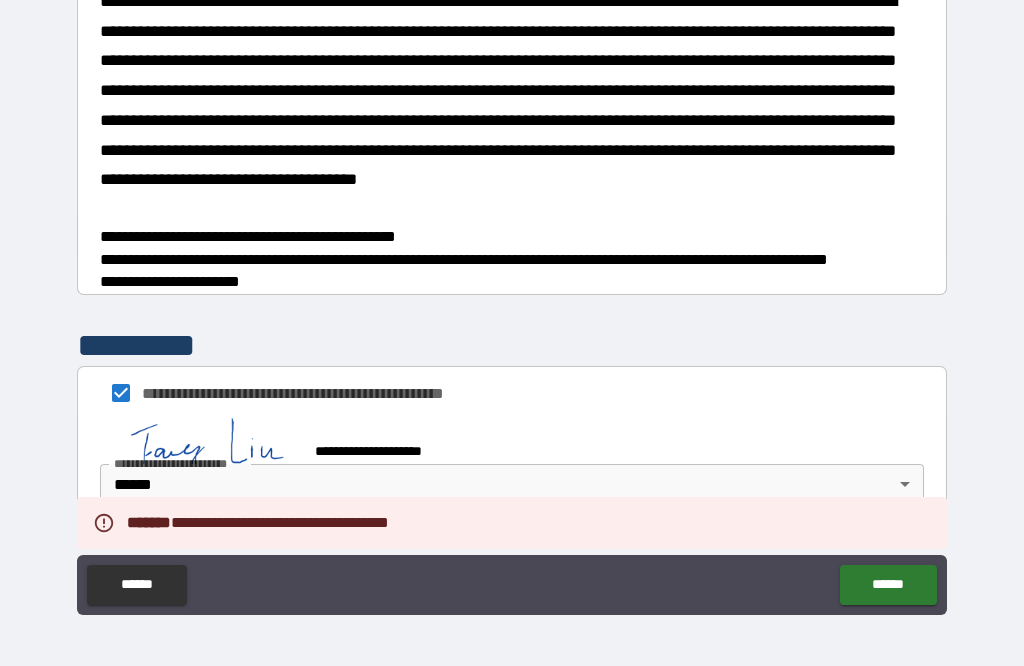 scroll, scrollTop: 1743, scrollLeft: 0, axis: vertical 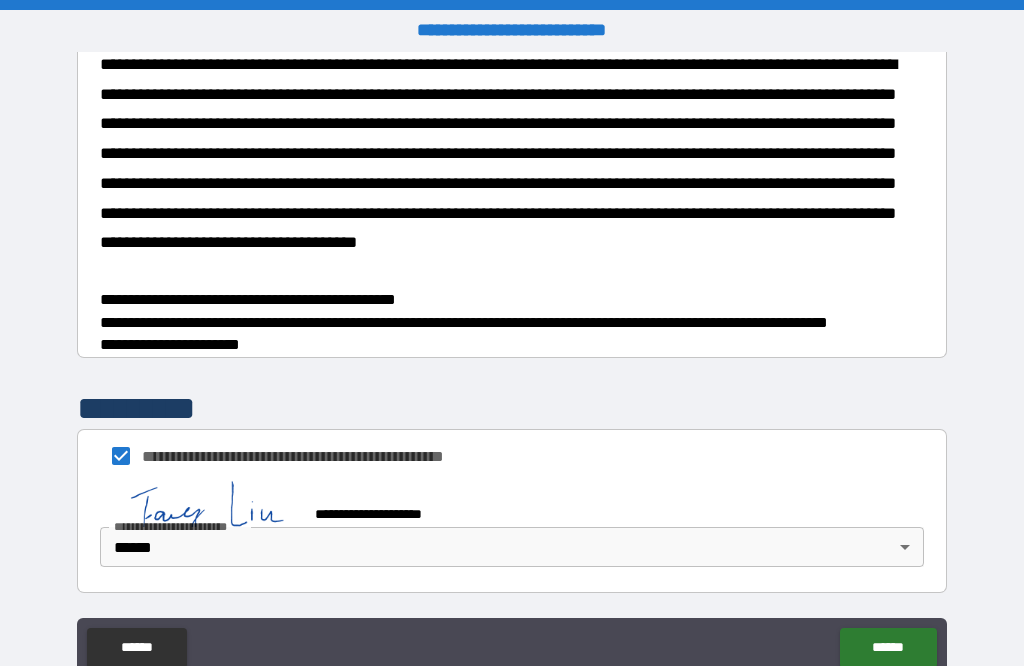 click on "**********" at bounding box center [507, 166] 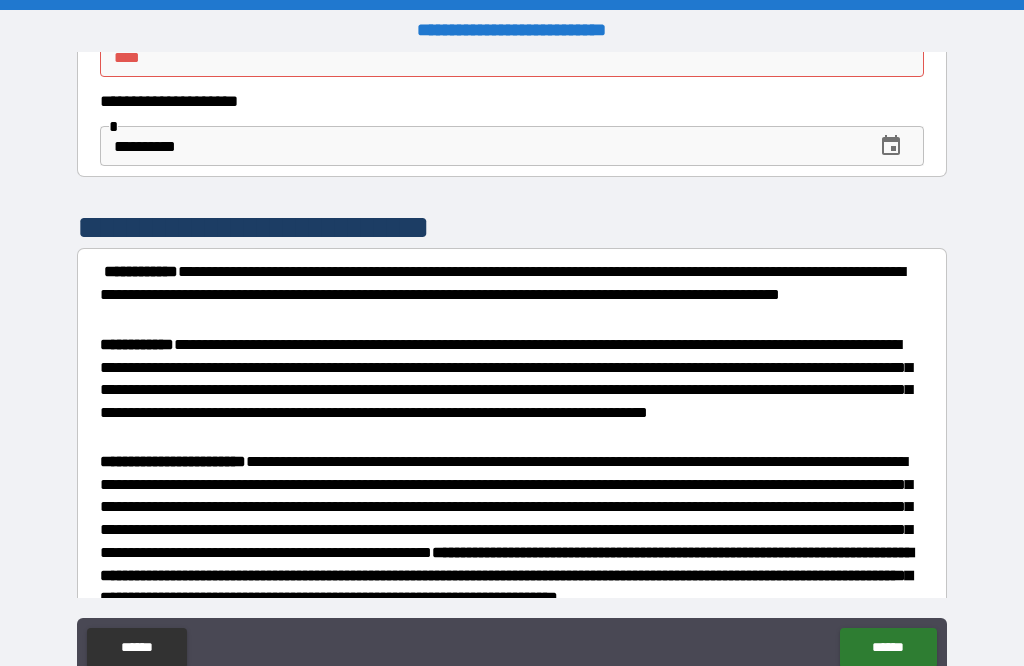 scroll, scrollTop: 0, scrollLeft: 0, axis: both 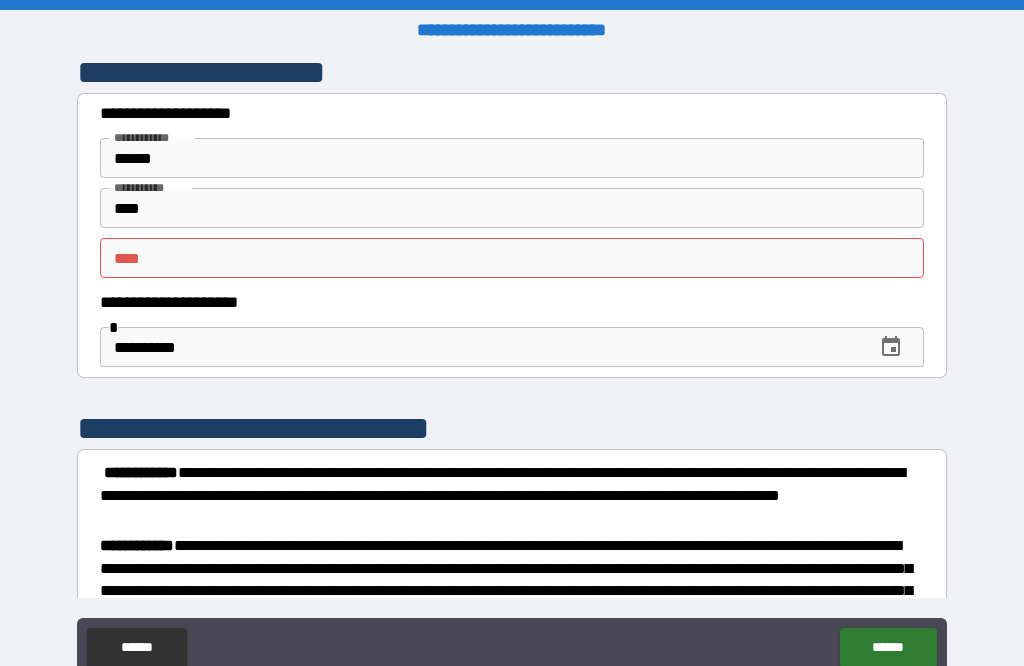 click on "**   *" at bounding box center (507, 258) 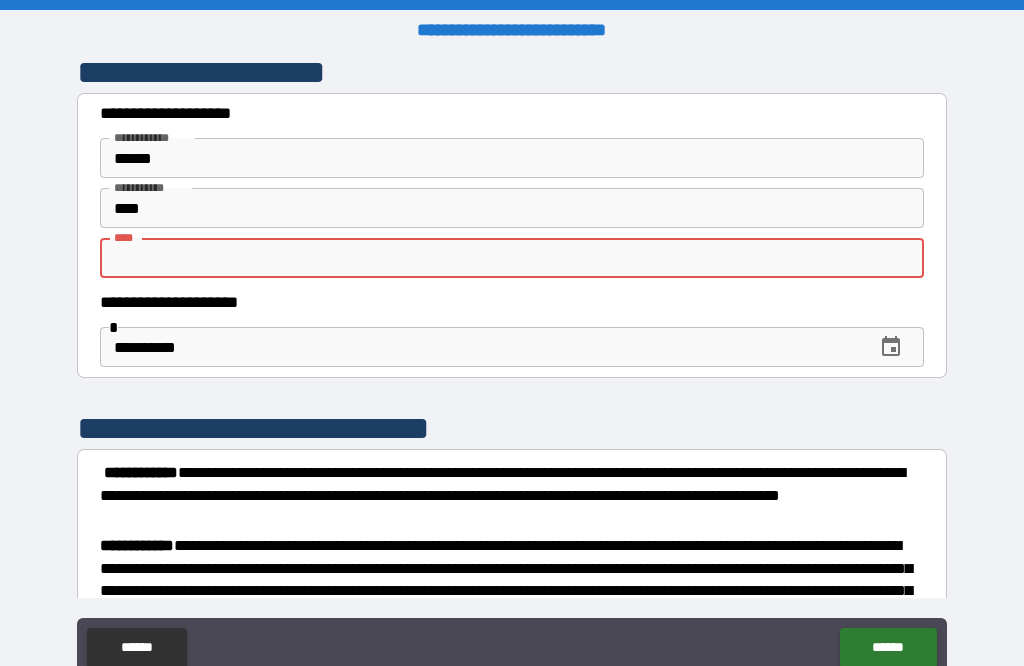 scroll, scrollTop: 125, scrollLeft: 0, axis: vertical 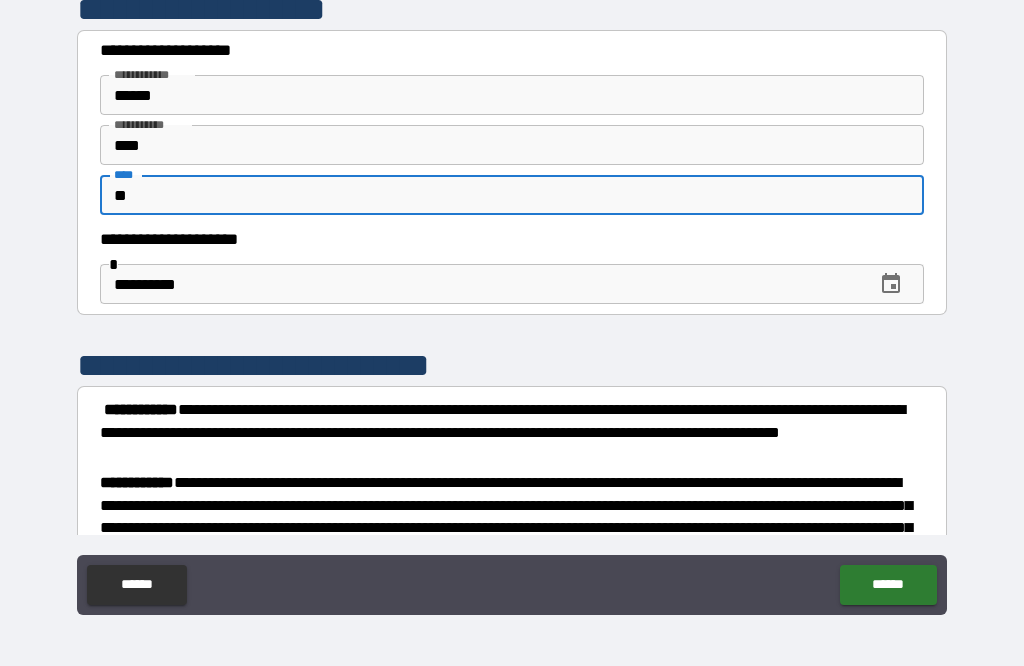 type on "*" 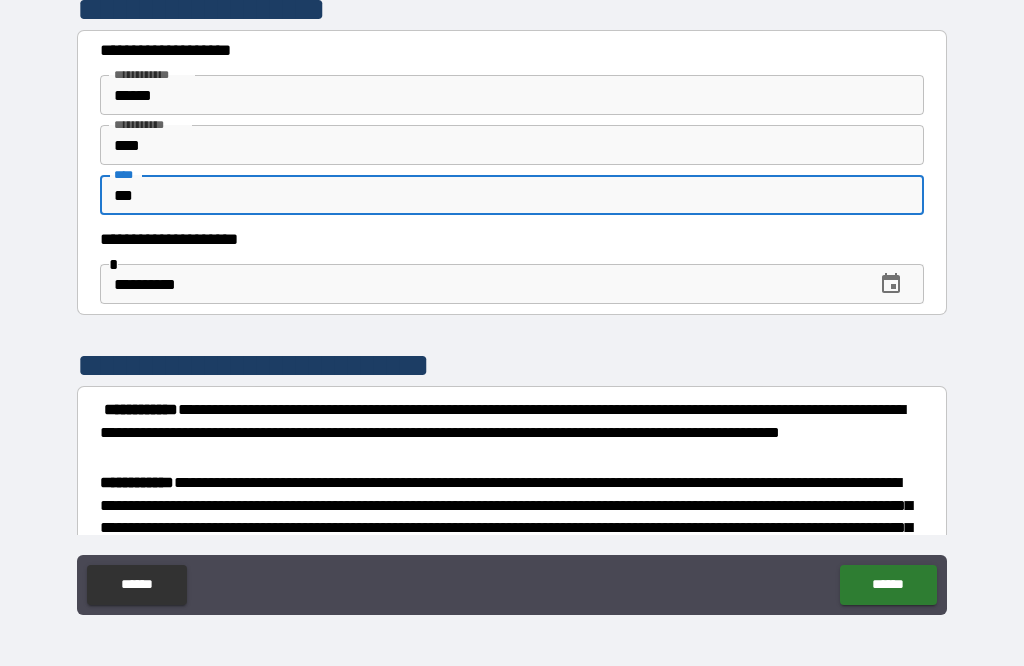 type on "***" 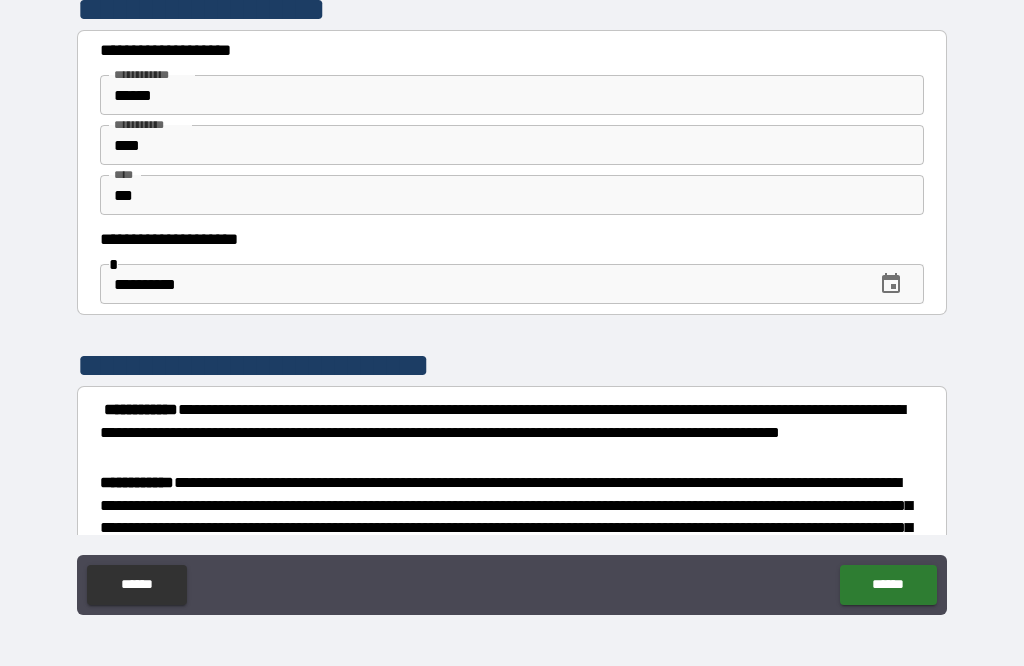 scroll, scrollTop: 64, scrollLeft: 0, axis: vertical 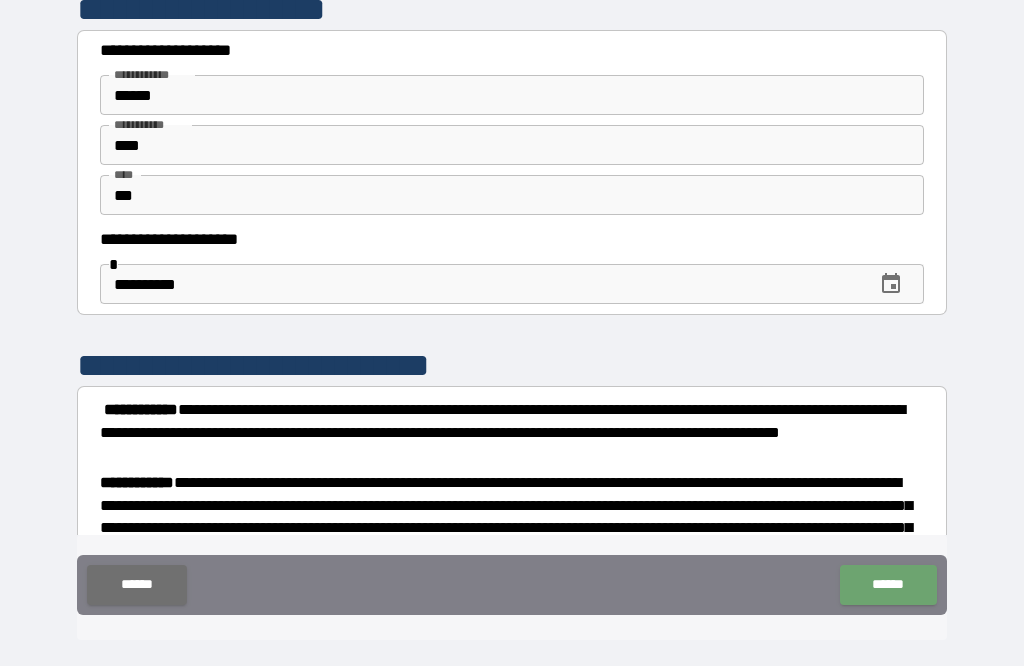 click on "******" at bounding box center (888, 585) 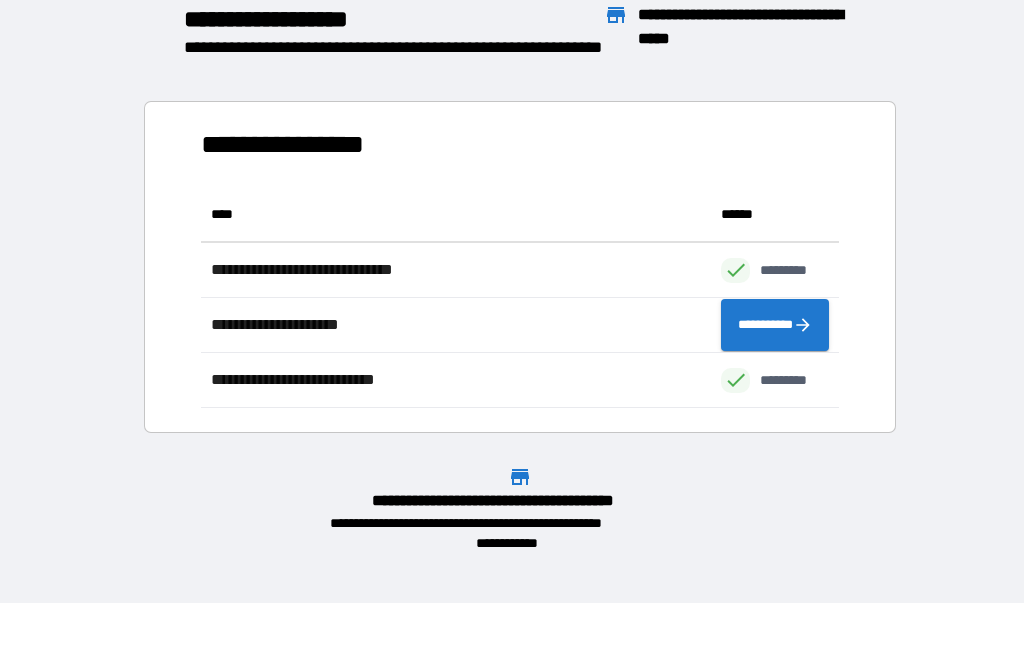 scroll, scrollTop: 221, scrollLeft: 638, axis: both 